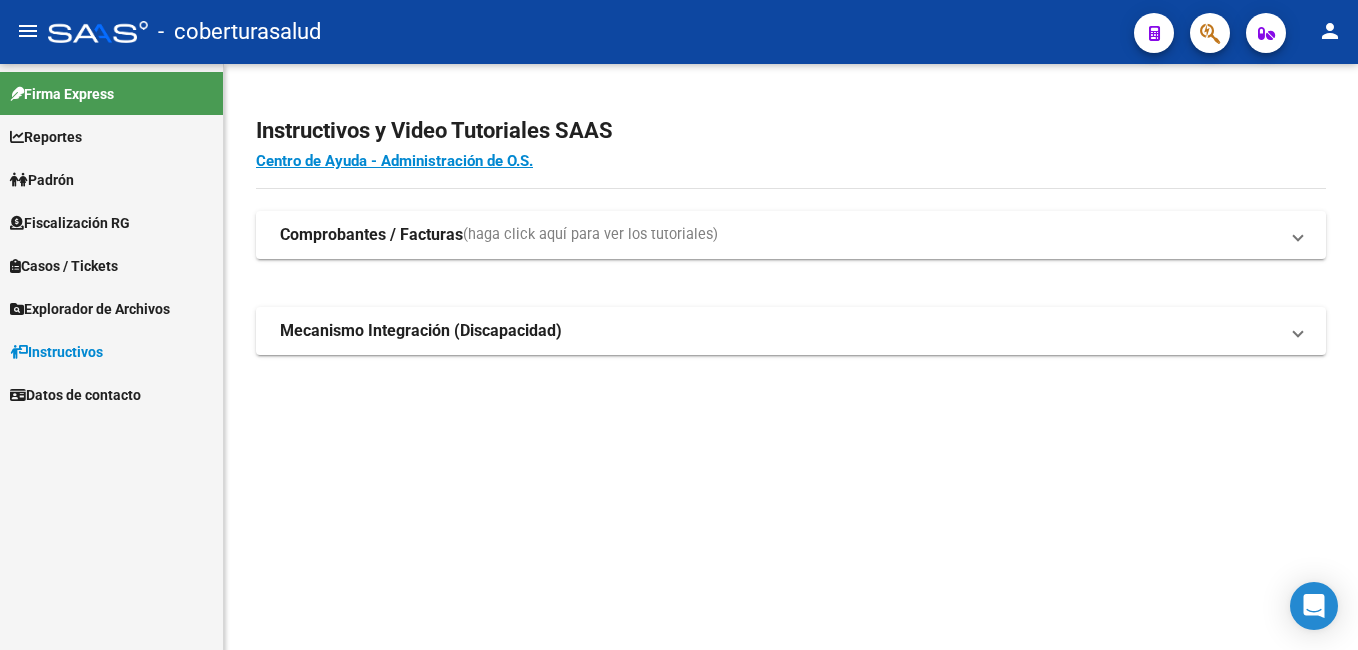 scroll, scrollTop: 0, scrollLeft: 0, axis: both 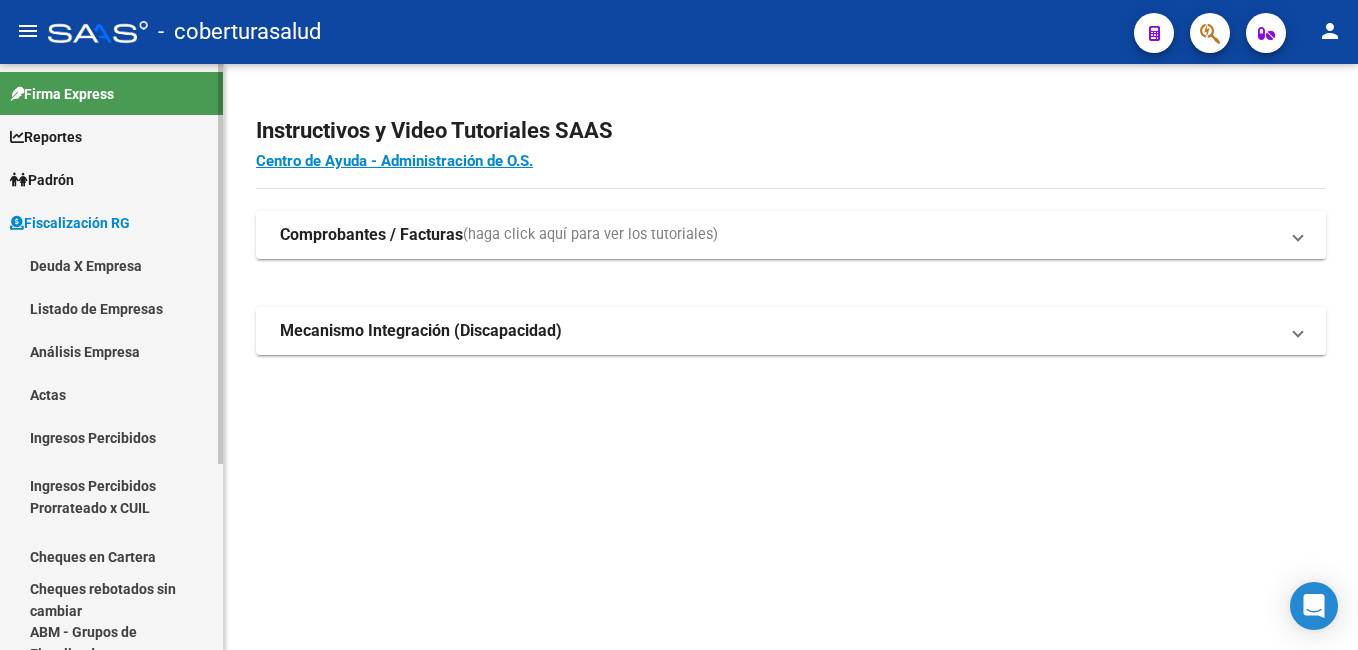 click on "Listado de Empresas" at bounding box center [111, 308] 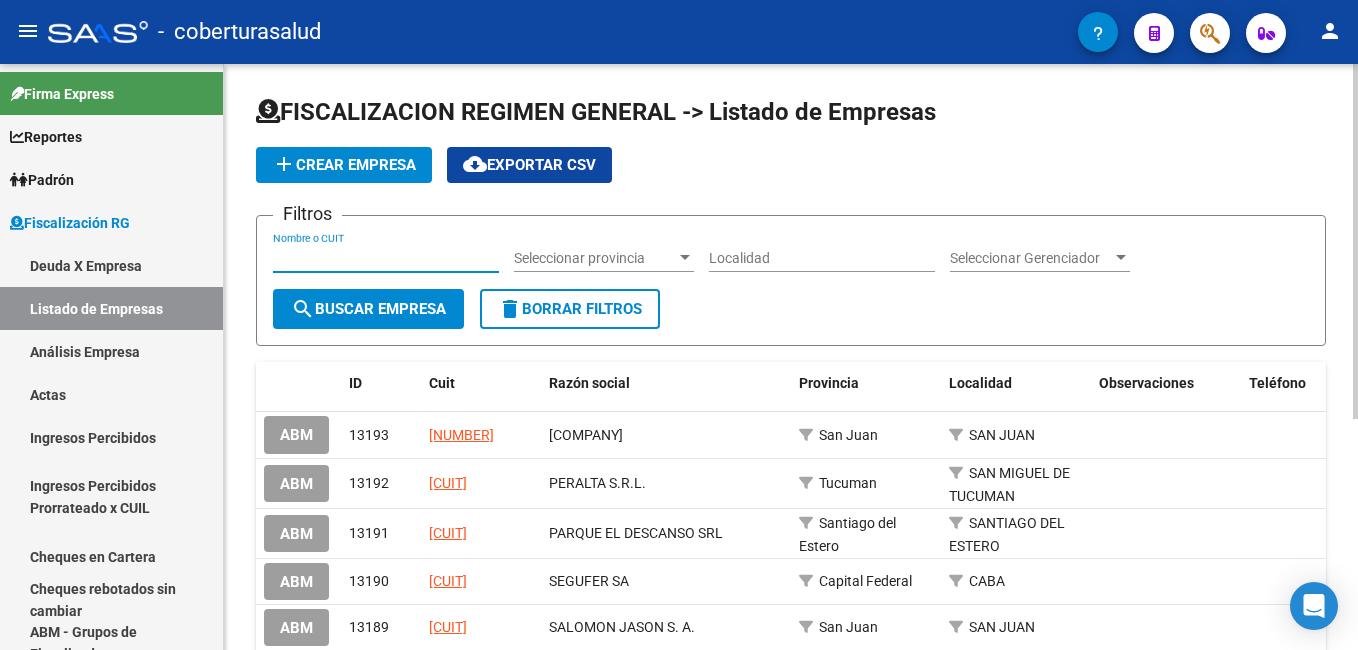 click on "Nombre o CUIT" at bounding box center (386, 258) 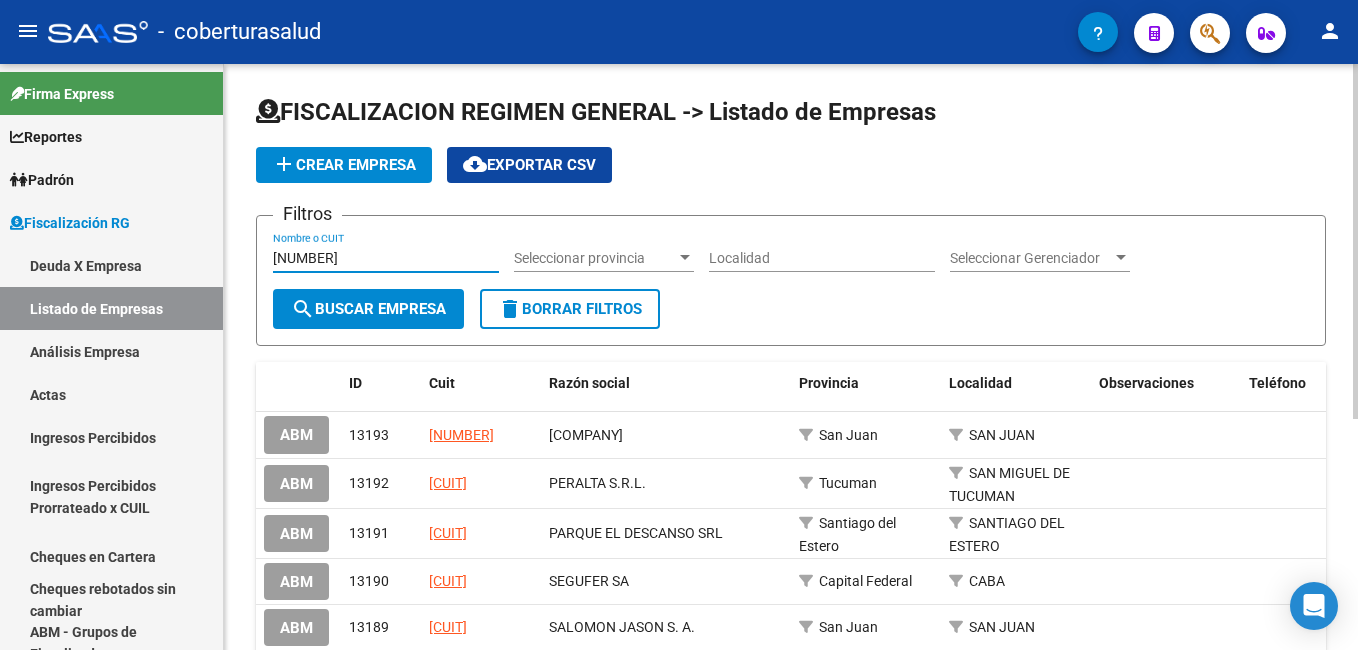 click on "search  Buscar Empresa" 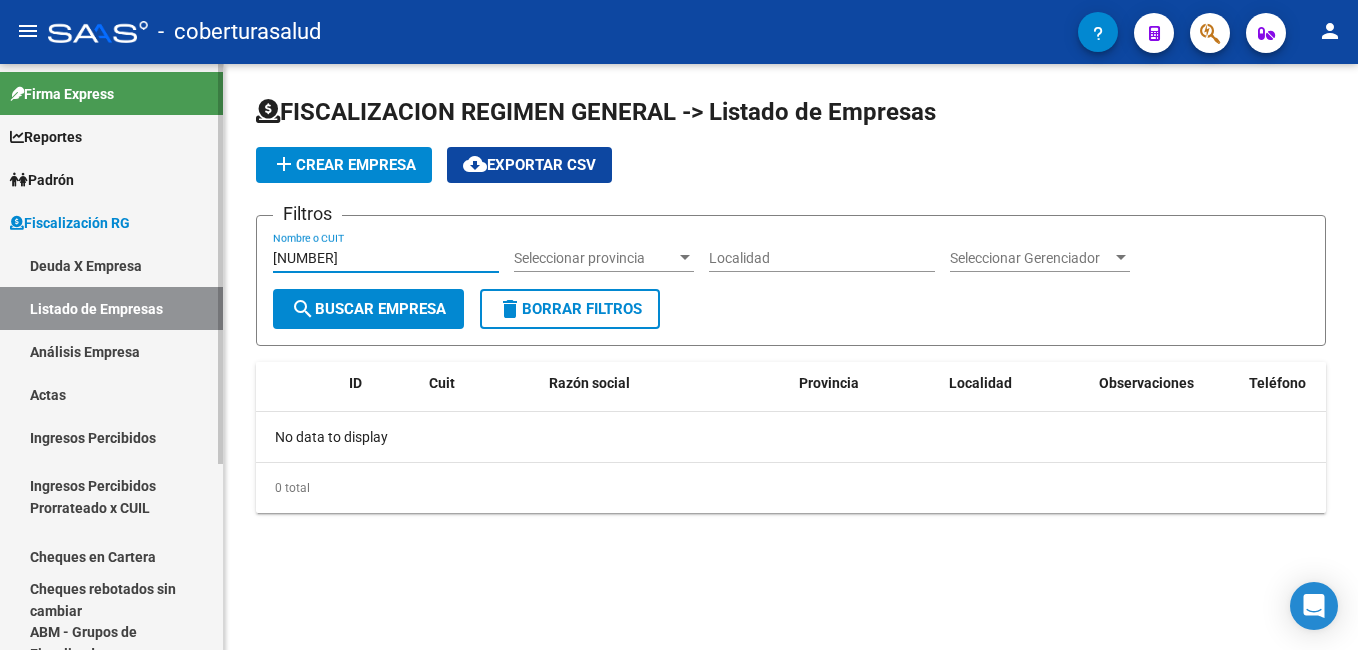 drag, startPoint x: 364, startPoint y: 257, endPoint x: 177, endPoint y: 248, distance: 187.21645 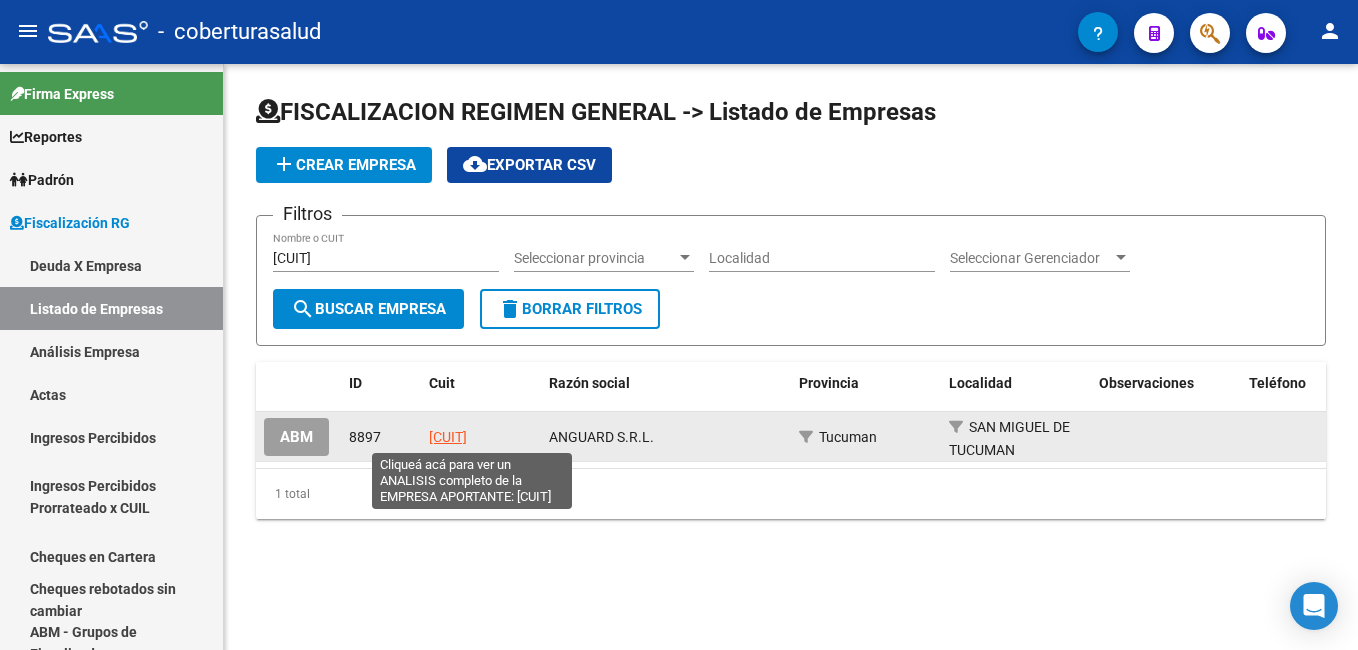 click on "[CUIT]" 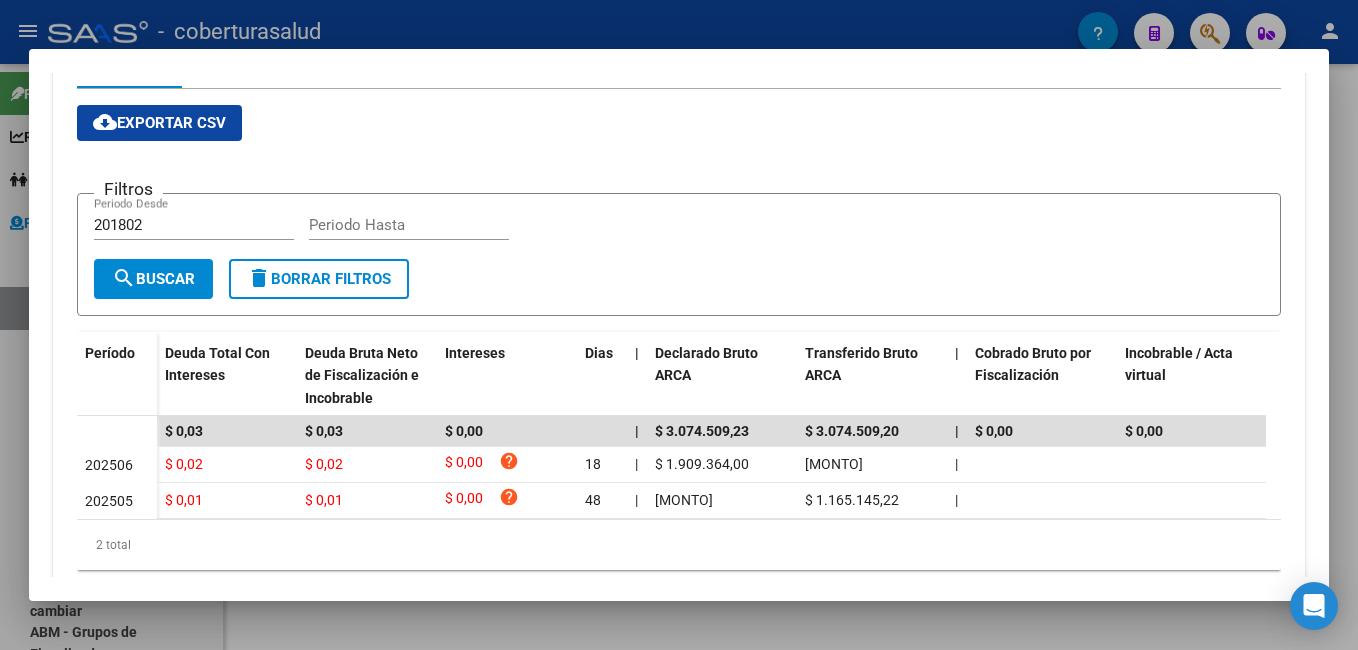 scroll, scrollTop: 400, scrollLeft: 0, axis: vertical 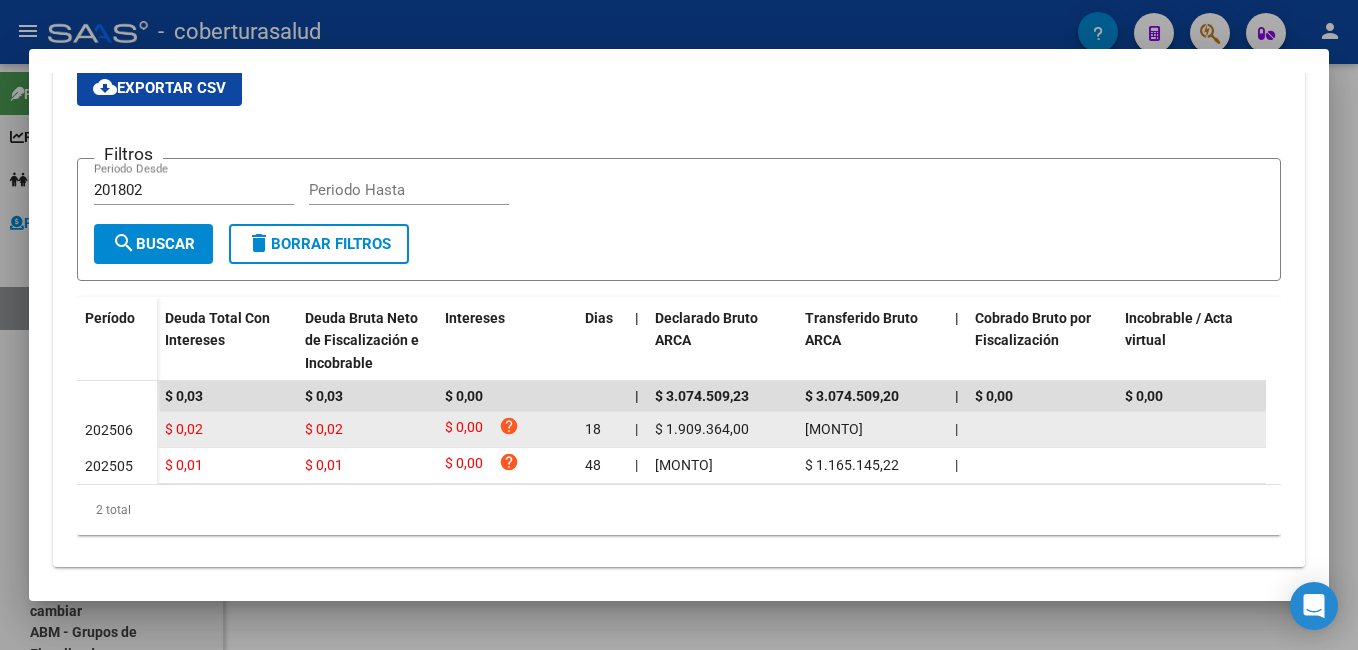 drag, startPoint x: 587, startPoint y: 428, endPoint x: 605, endPoint y: 428, distance: 18 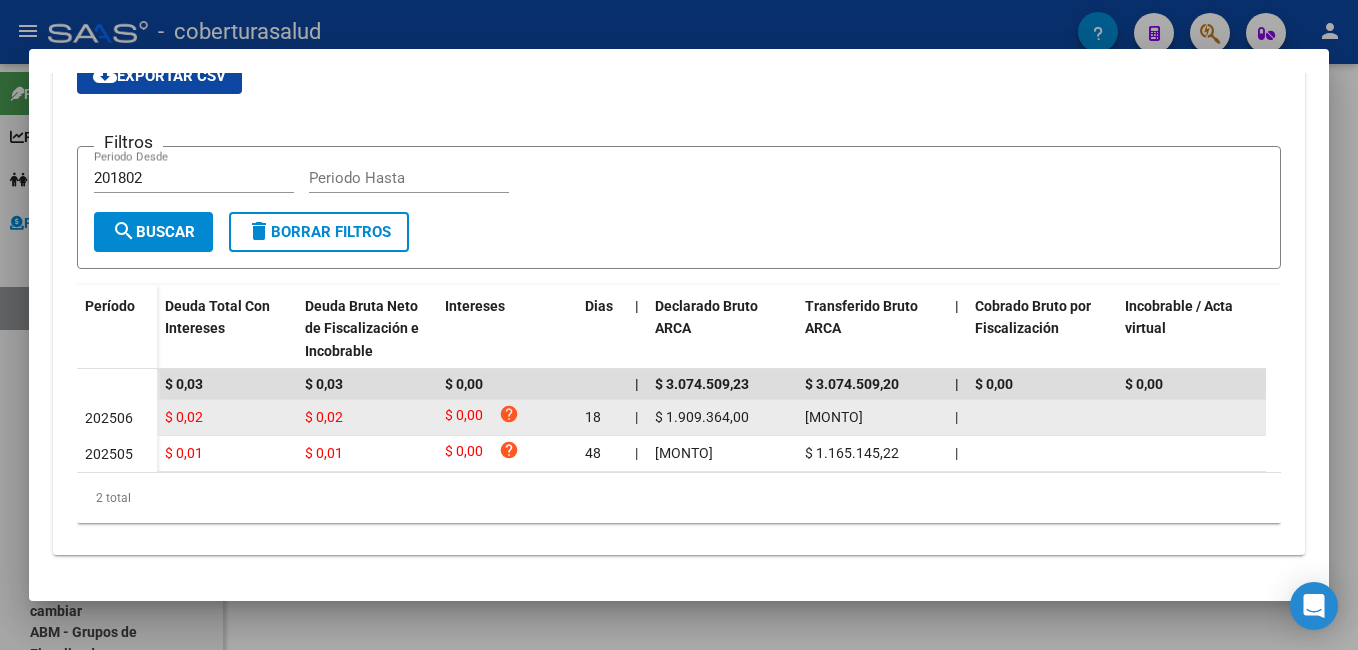 scroll, scrollTop: 429, scrollLeft: 0, axis: vertical 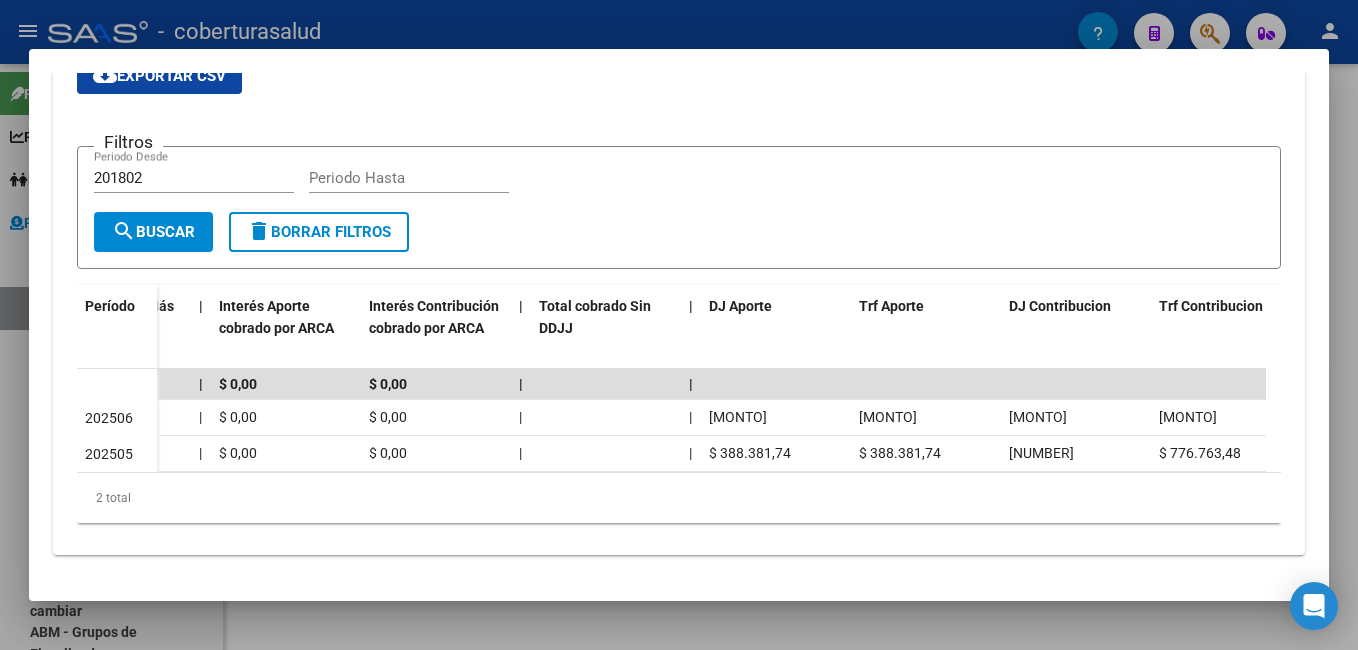 click on "2 total" 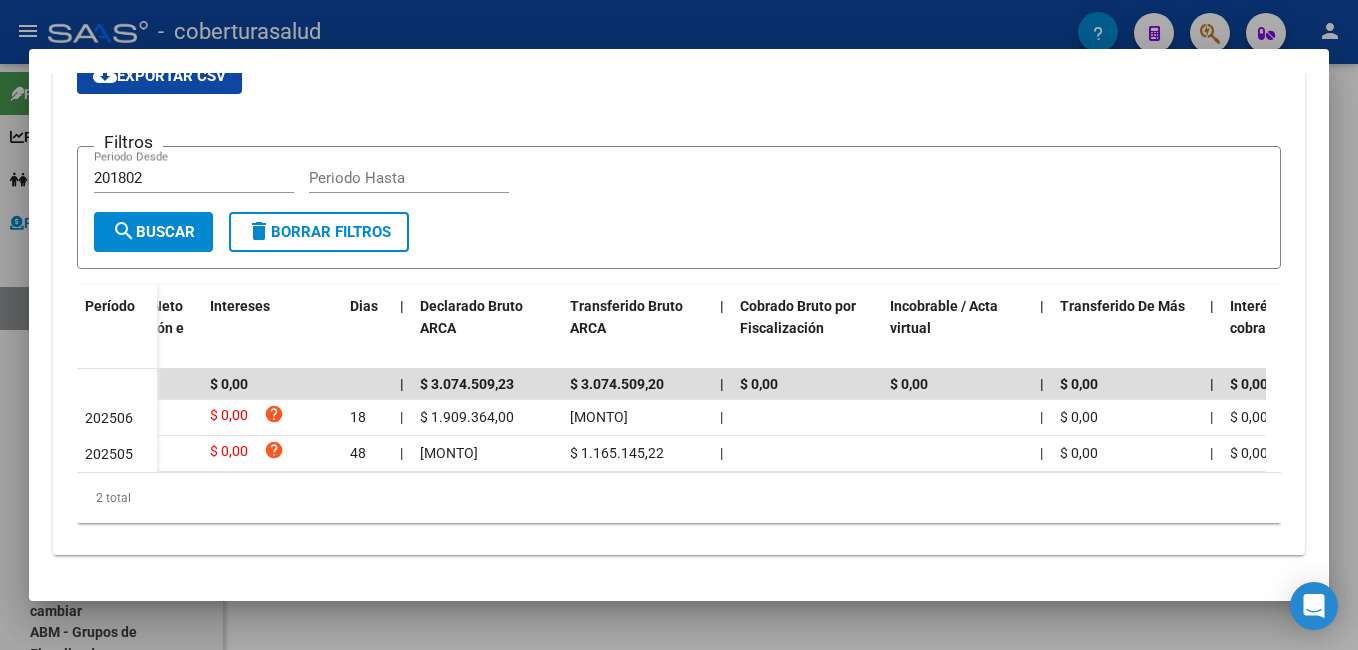 scroll, scrollTop: 0, scrollLeft: 0, axis: both 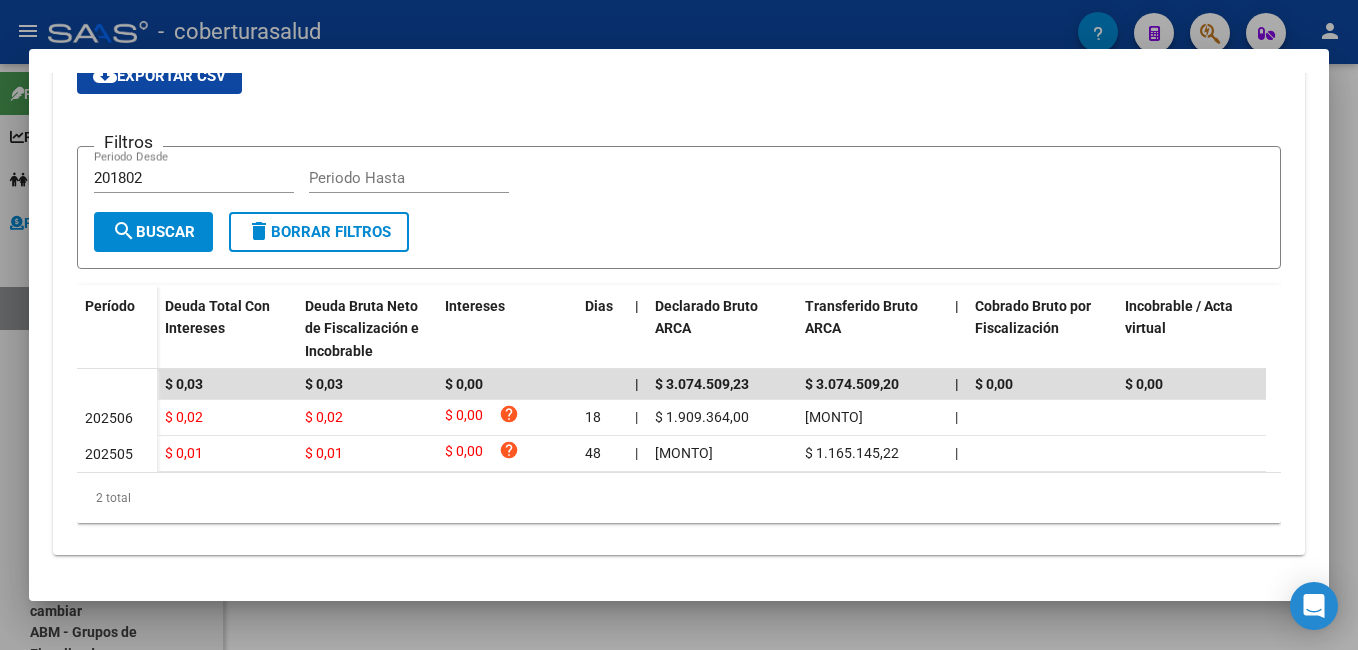 click at bounding box center (679, 325) 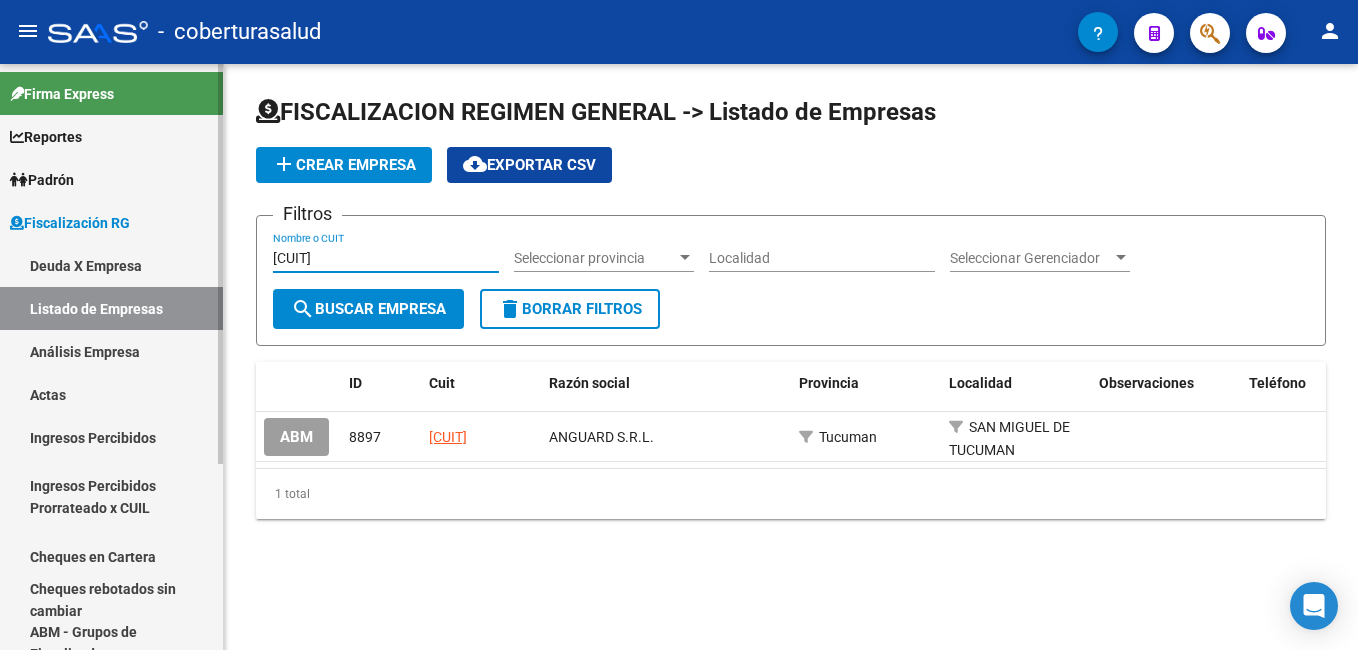 drag, startPoint x: 406, startPoint y: 259, endPoint x: 183, endPoint y: 234, distance: 224.39697 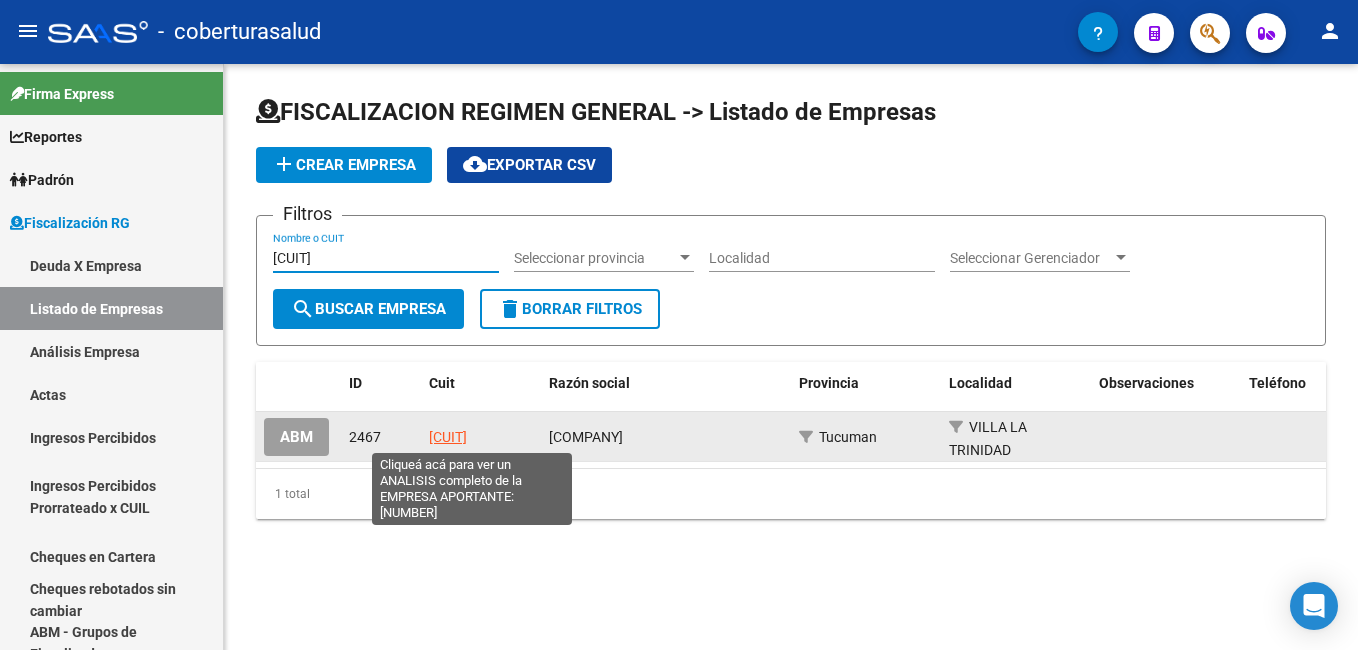 type on "[CUIT]" 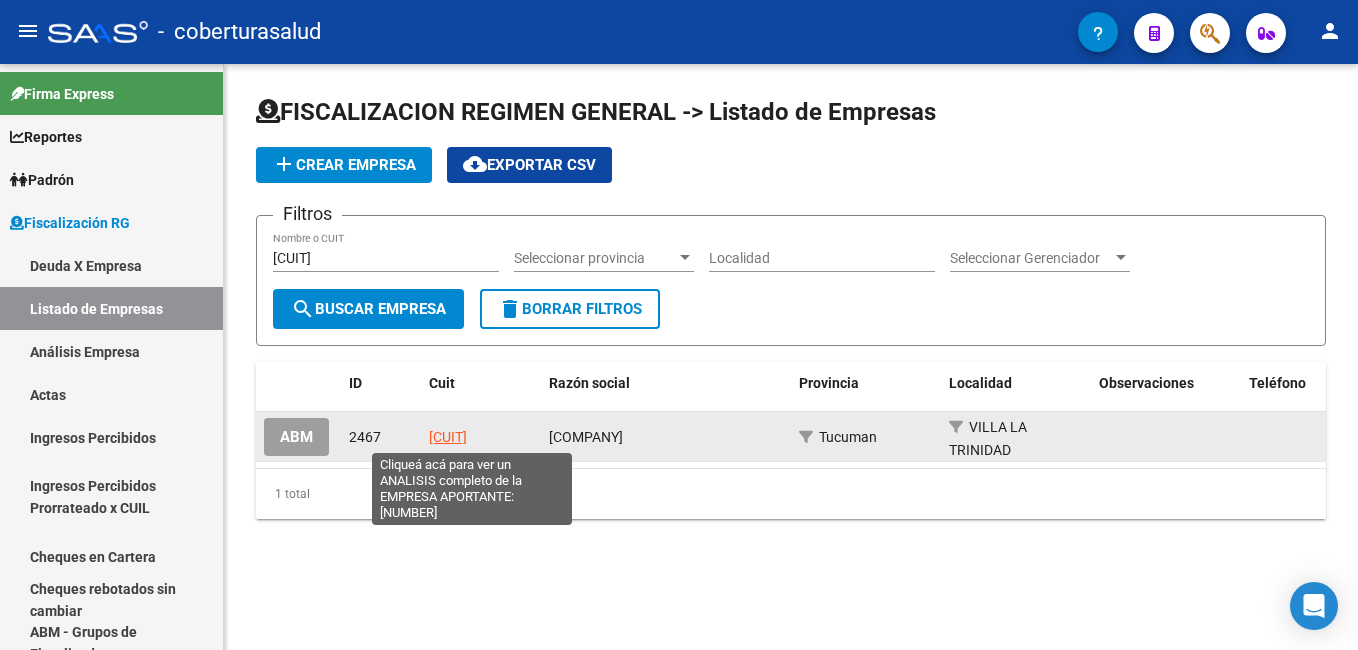 click on "[CUIT]" 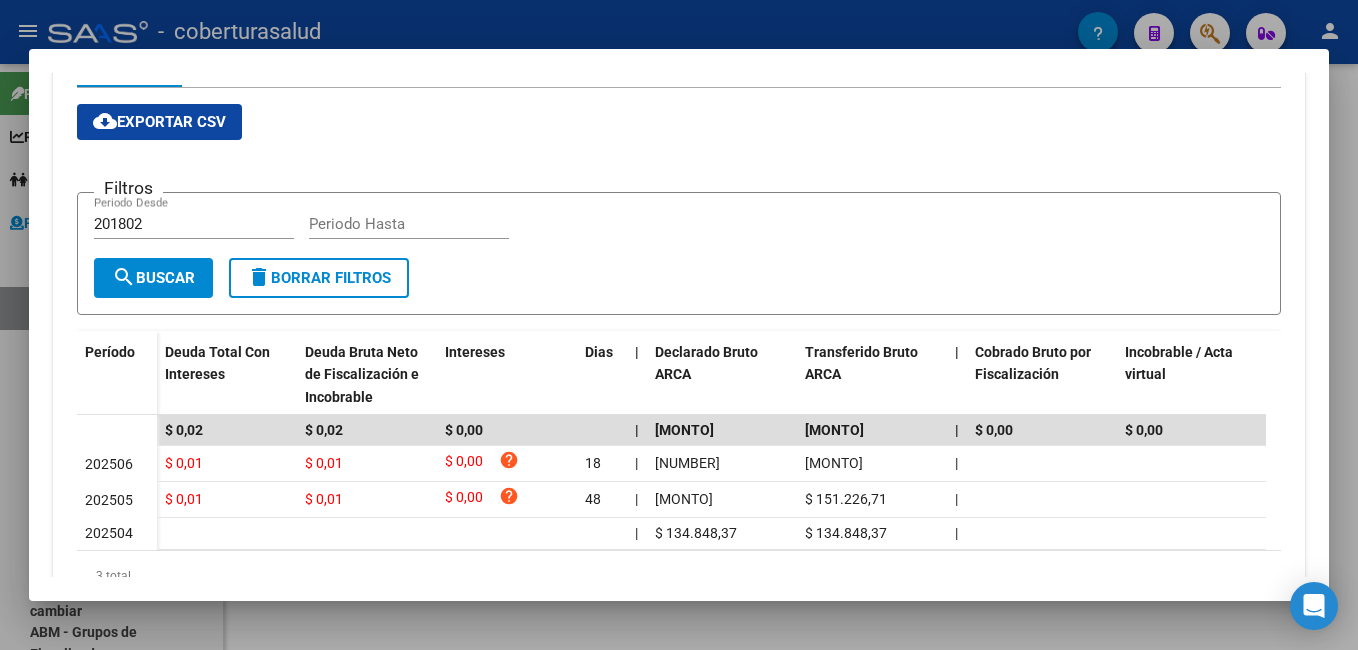 scroll, scrollTop: 400, scrollLeft: 0, axis: vertical 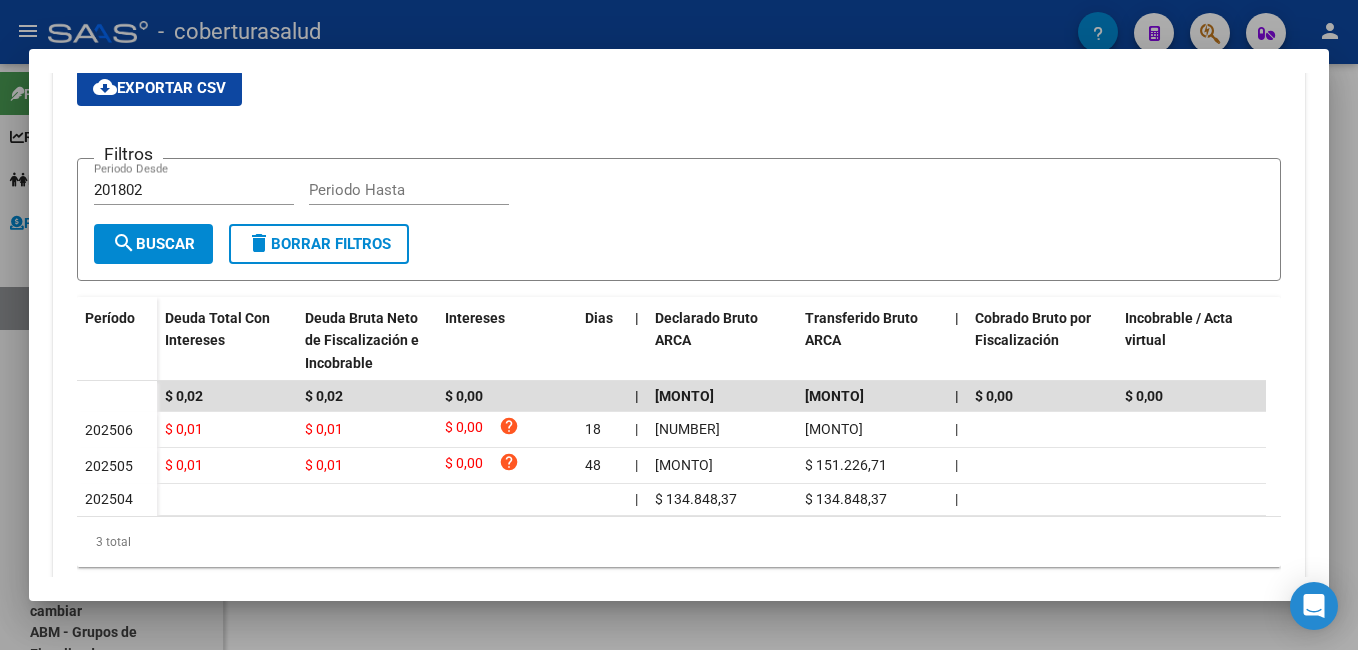 click at bounding box center (679, 325) 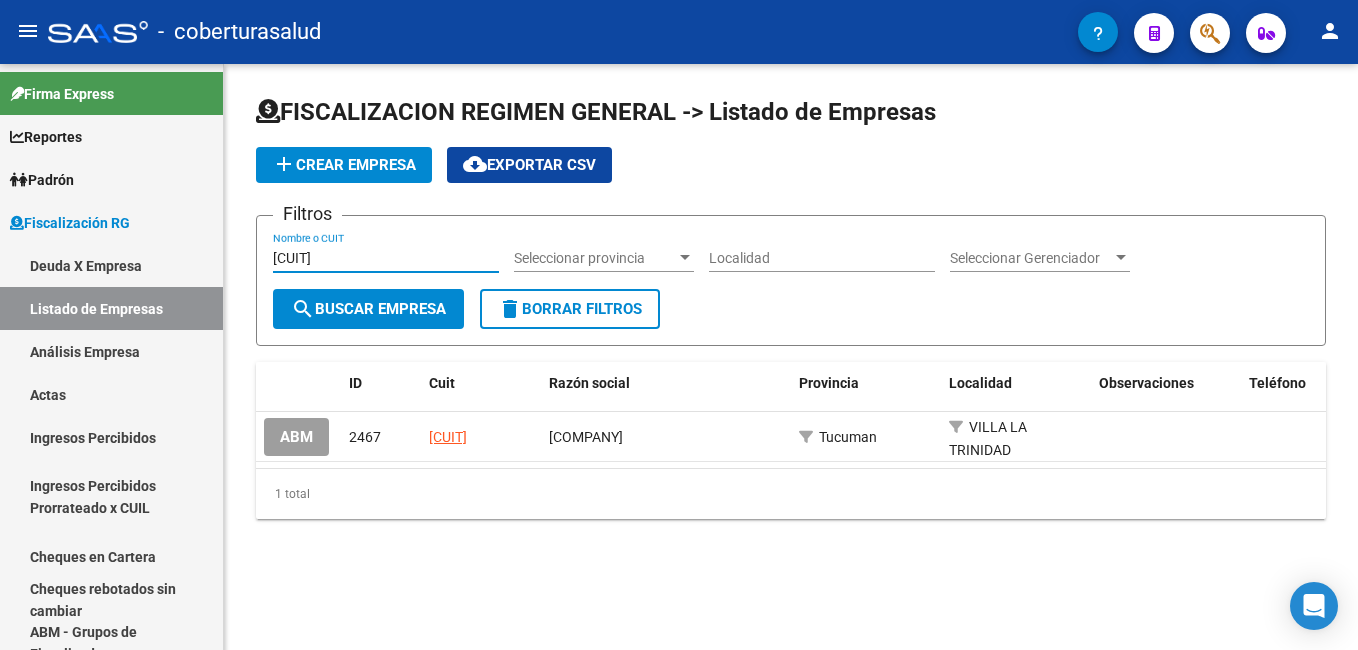 drag, startPoint x: 361, startPoint y: 255, endPoint x: 236, endPoint y: 241, distance: 125.781555 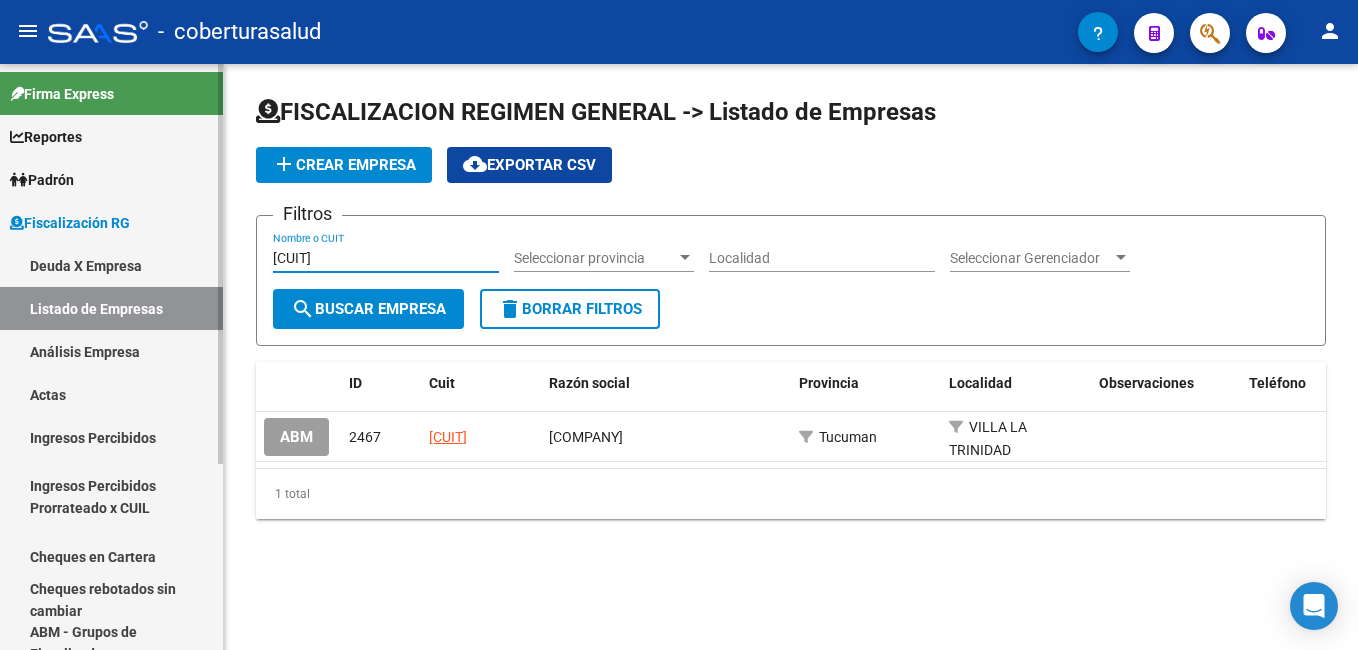 paste on "6513455" 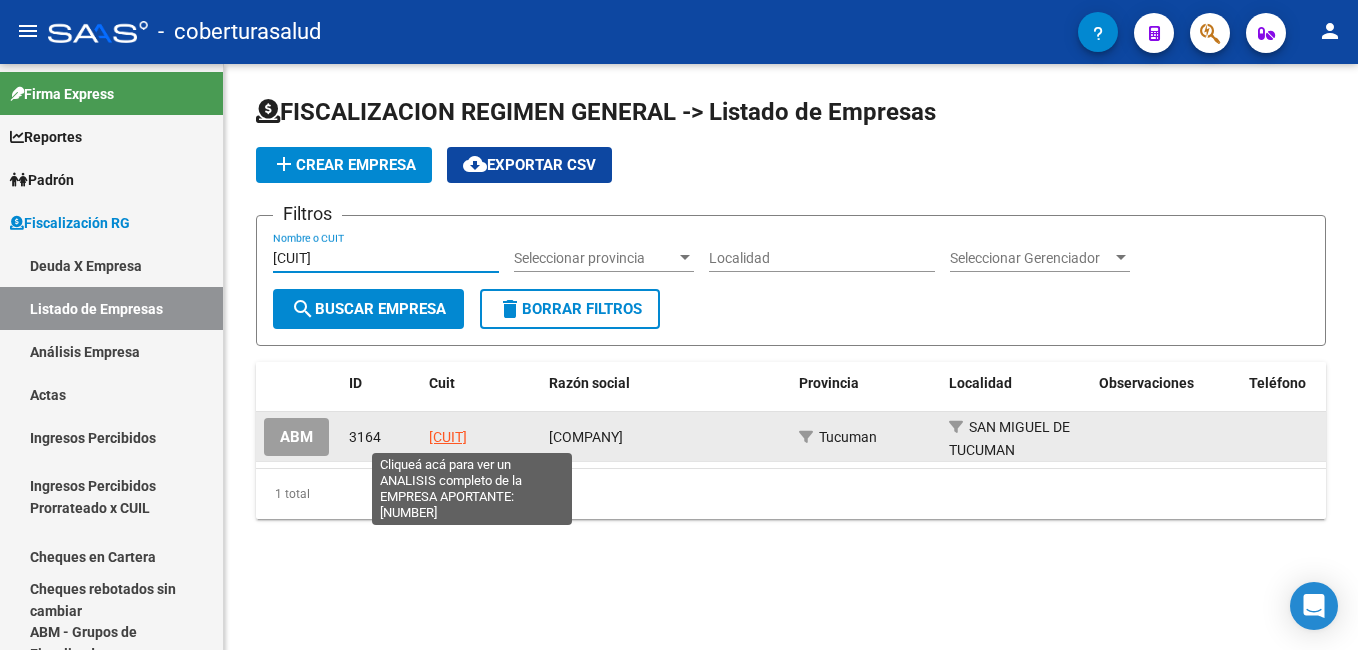 type on "[CUIT]" 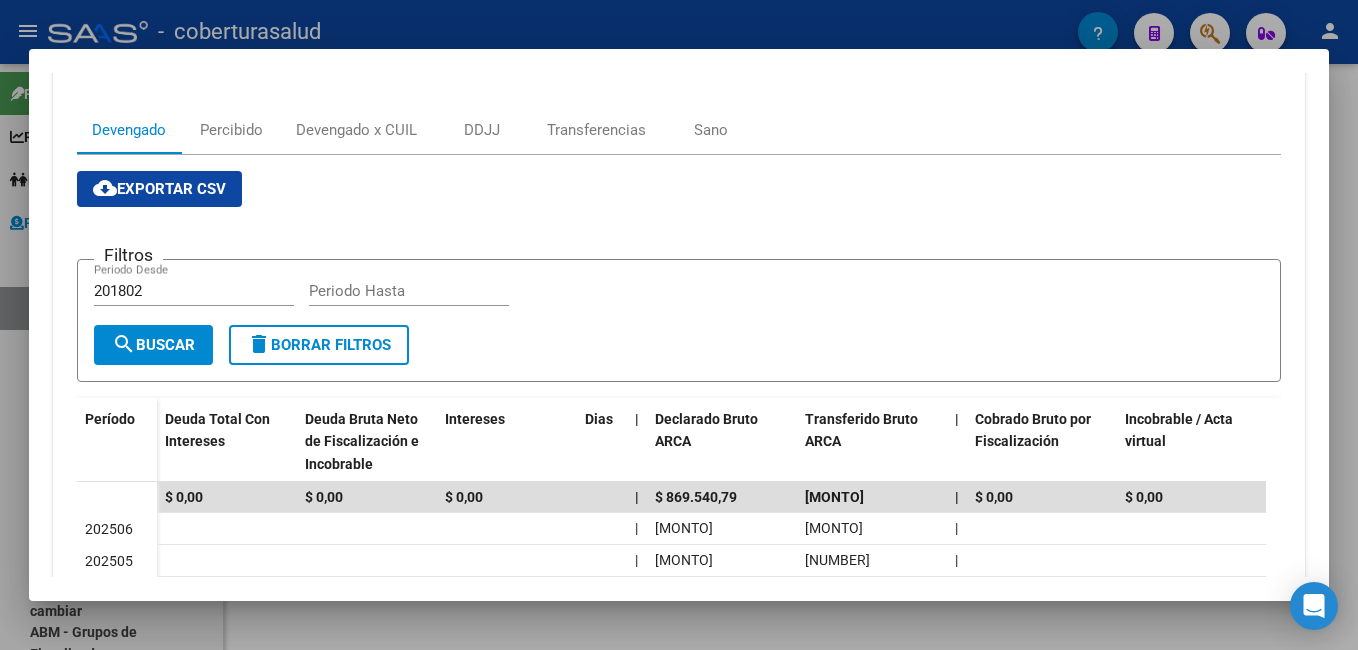 scroll, scrollTop: 300, scrollLeft: 0, axis: vertical 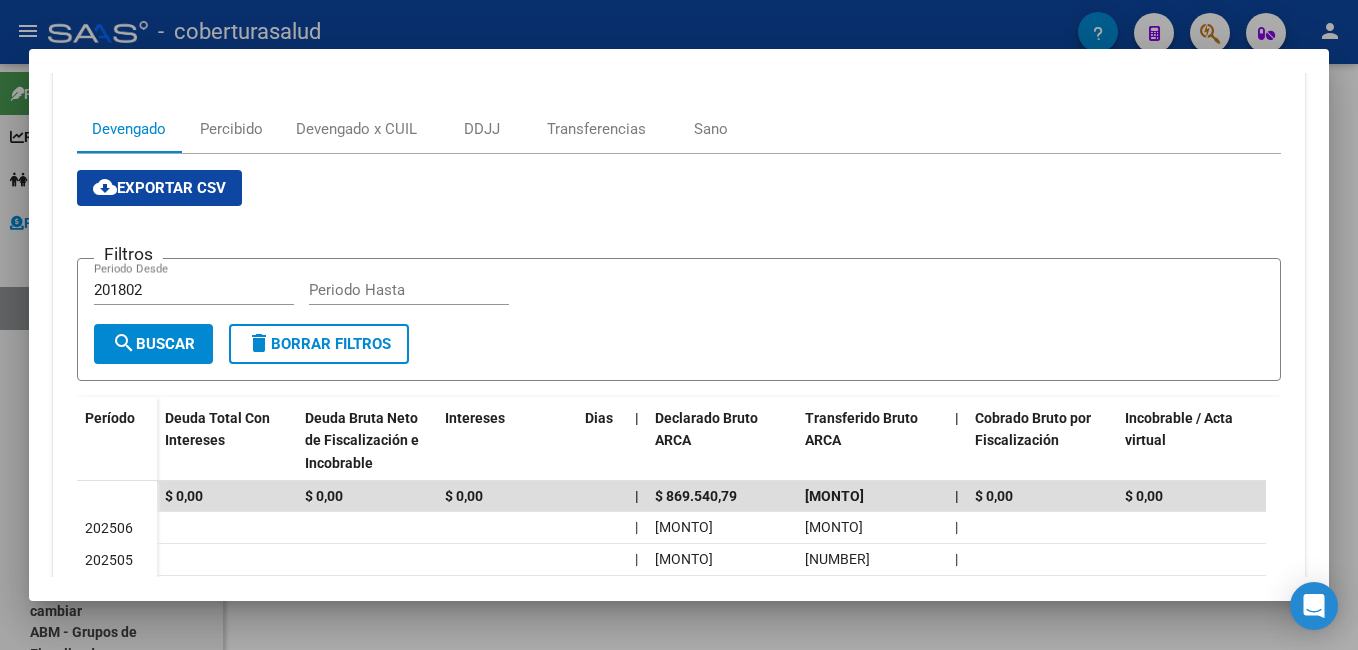 click at bounding box center [679, 325] 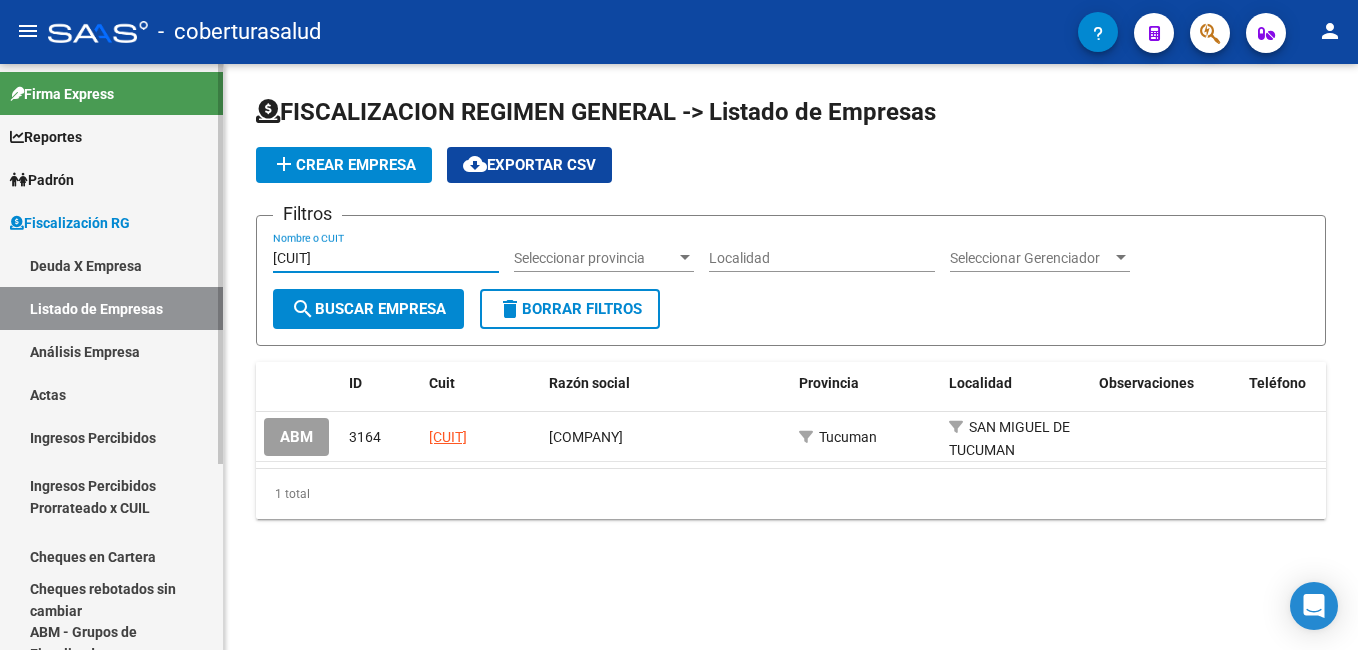 drag, startPoint x: 375, startPoint y: 257, endPoint x: 16, endPoint y: 254, distance: 359.01254 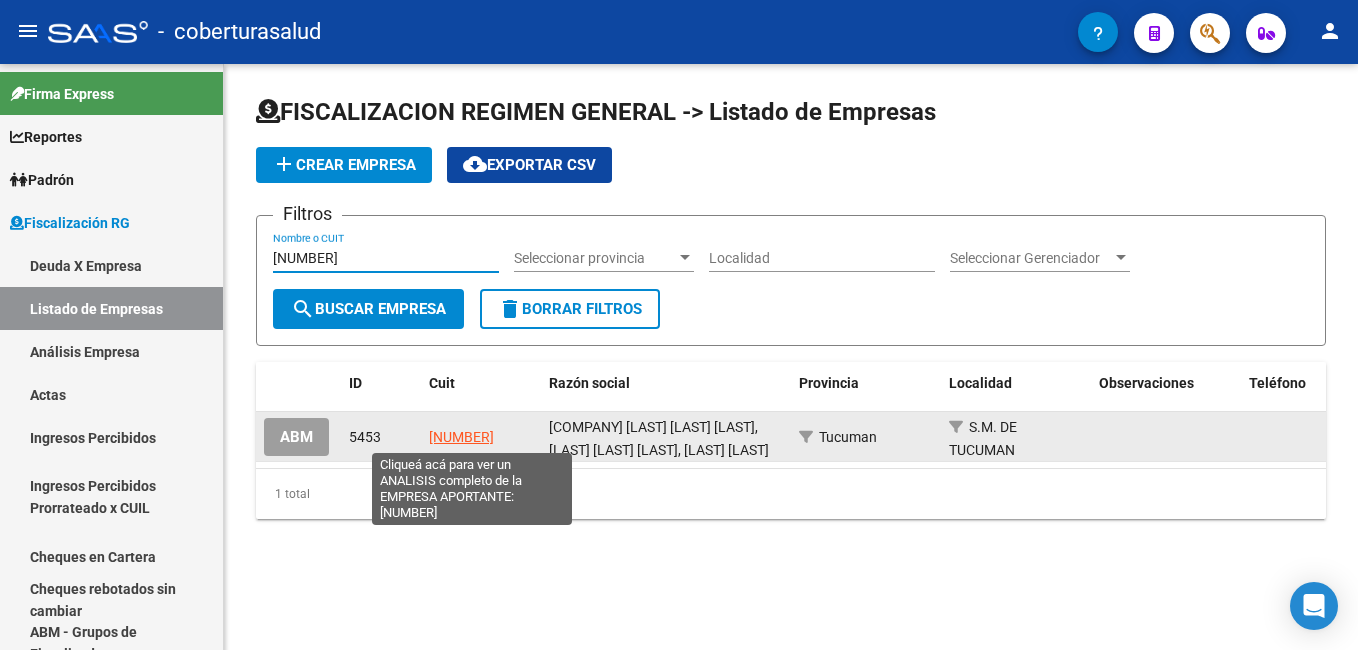type on "[NUMBER]" 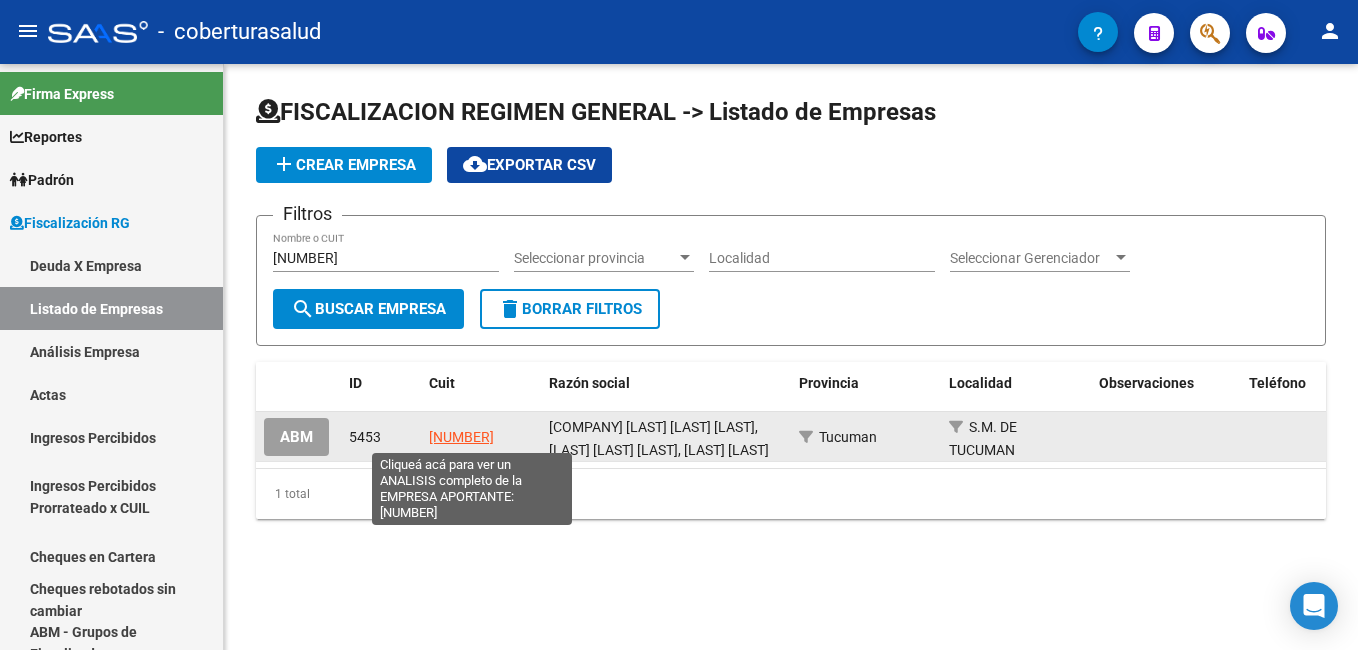 click on "[NUMBER]" 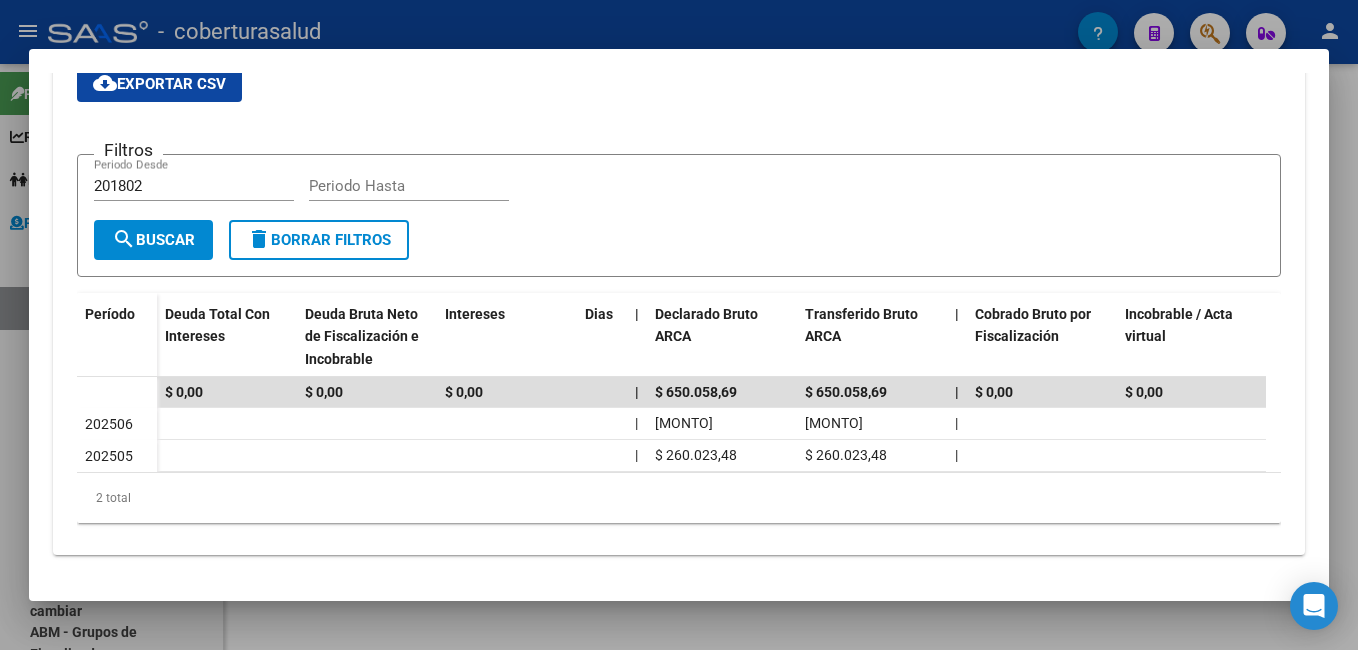 scroll, scrollTop: 419, scrollLeft: 0, axis: vertical 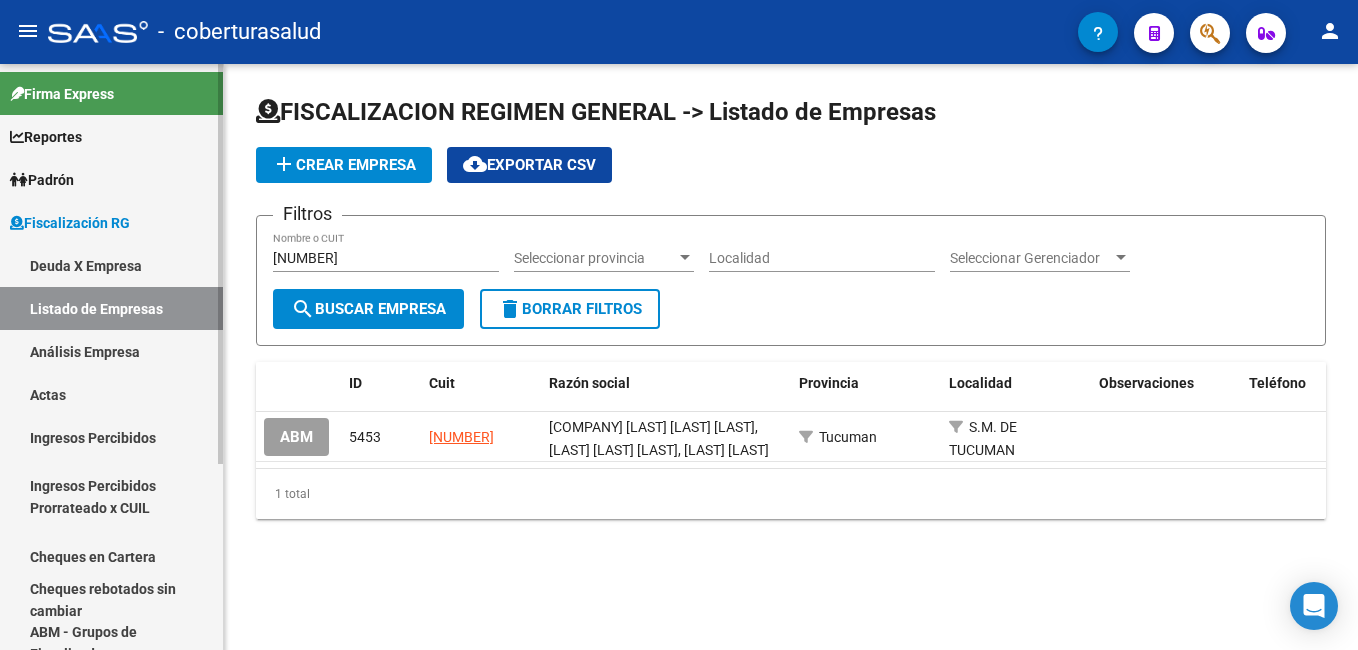 drag, startPoint x: 364, startPoint y: 261, endPoint x: 201, endPoint y: 261, distance: 163 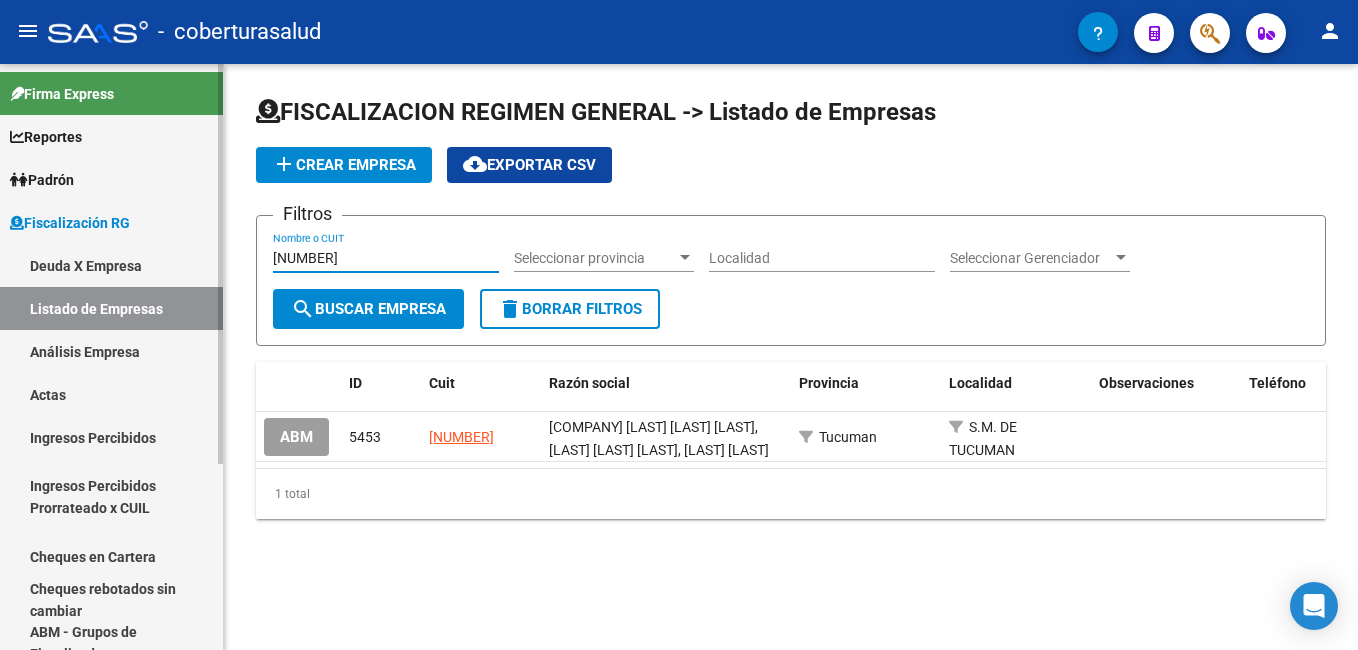 paste on "[CUIL]" 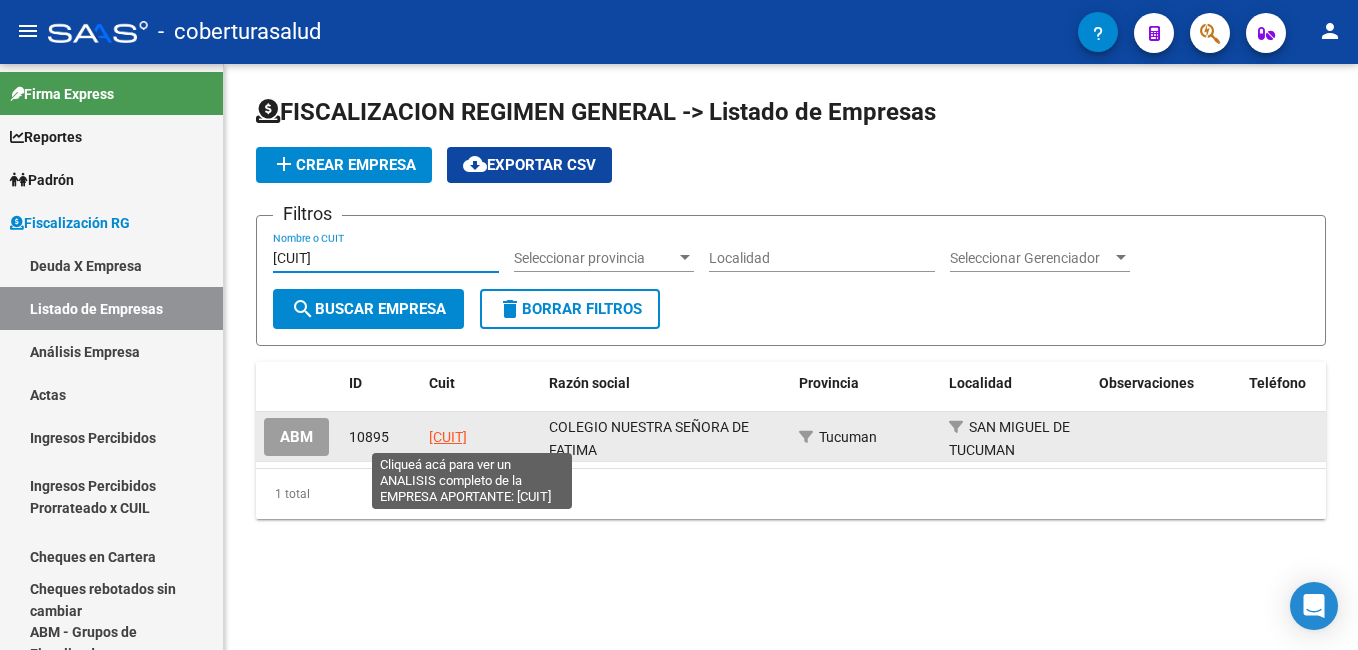 type on "[CUIT]" 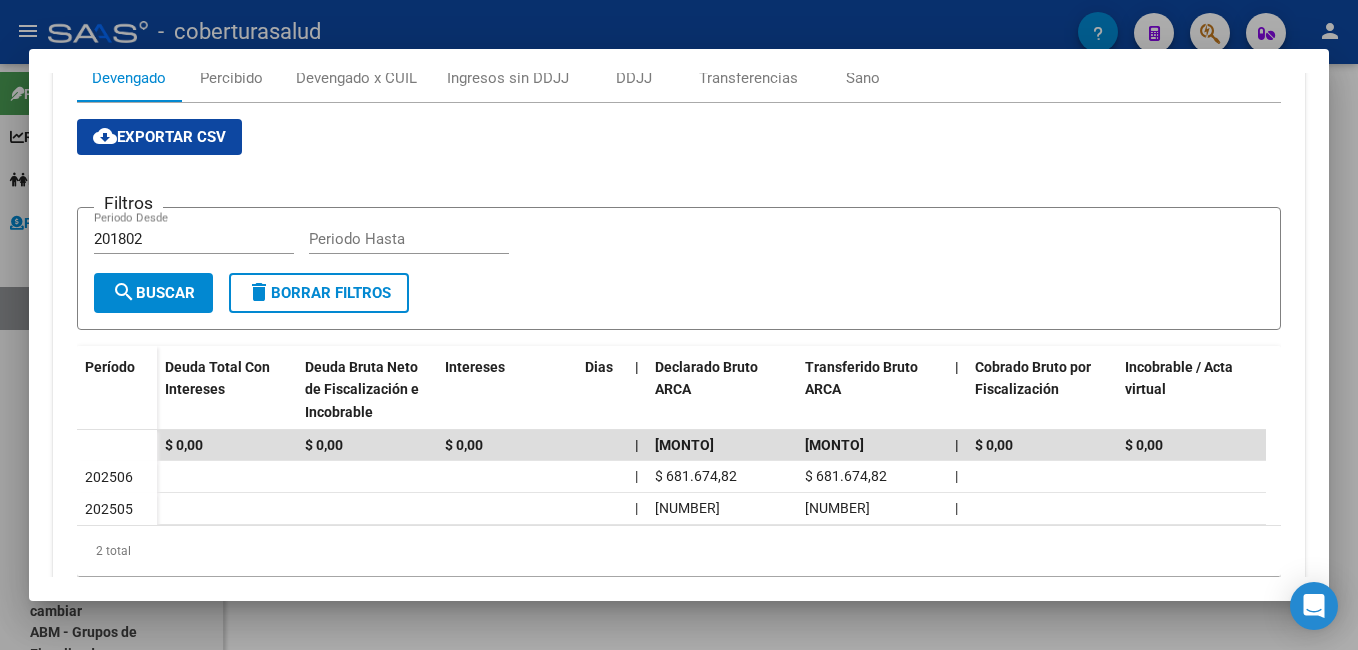 scroll, scrollTop: 400, scrollLeft: 0, axis: vertical 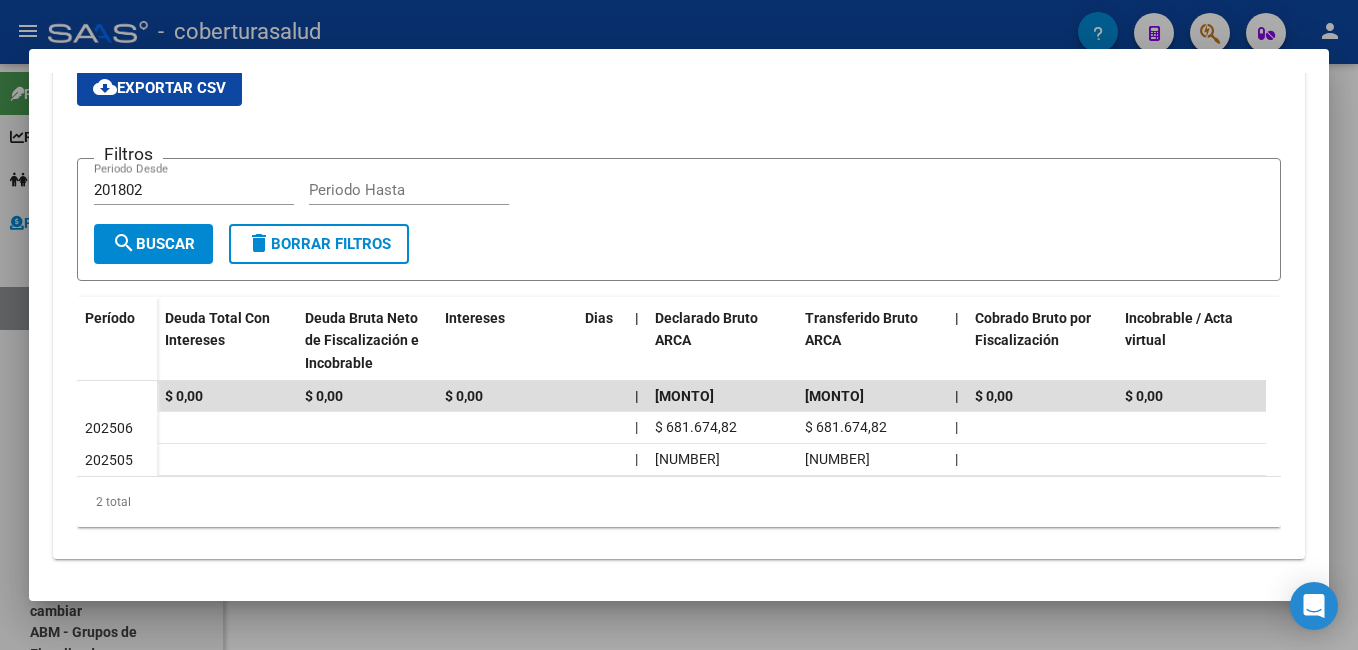 drag, startPoint x: 0, startPoint y: 423, endPoint x: 52, endPoint y: 459, distance: 63.245552 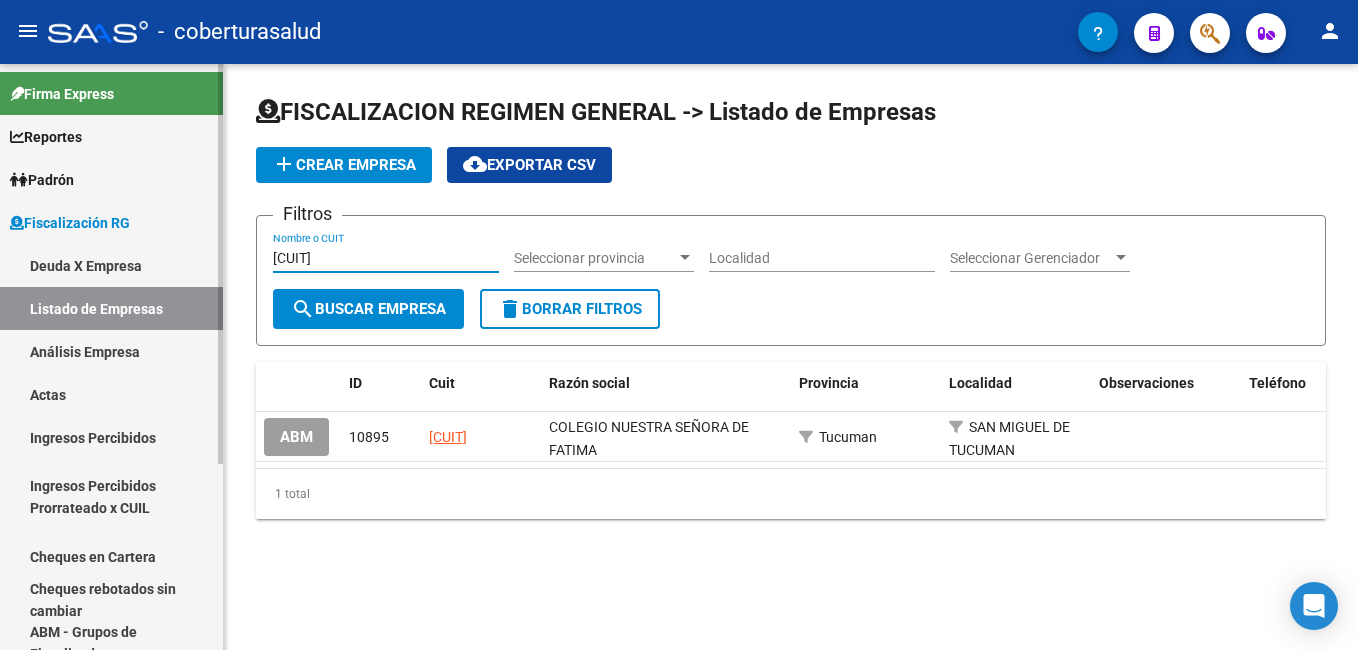 drag, startPoint x: 364, startPoint y: 261, endPoint x: 148, endPoint y: 255, distance: 216.08331 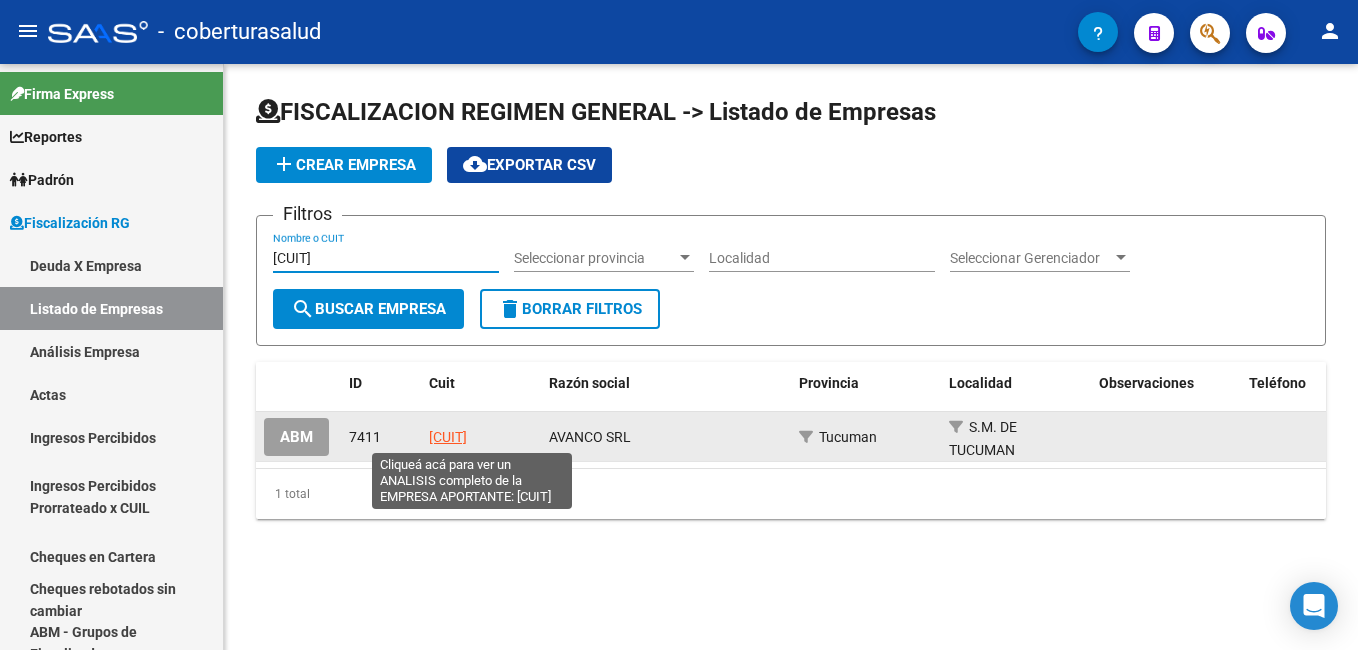 type on "[CUIT]" 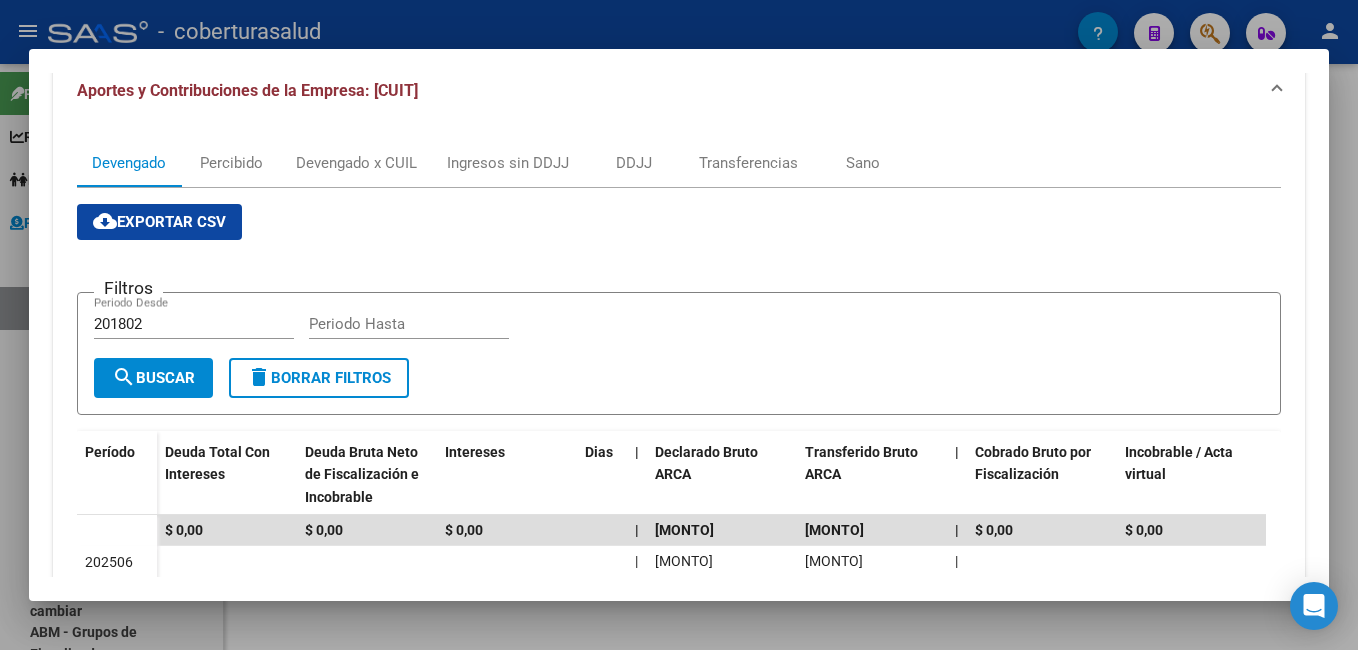 scroll, scrollTop: 380, scrollLeft: 0, axis: vertical 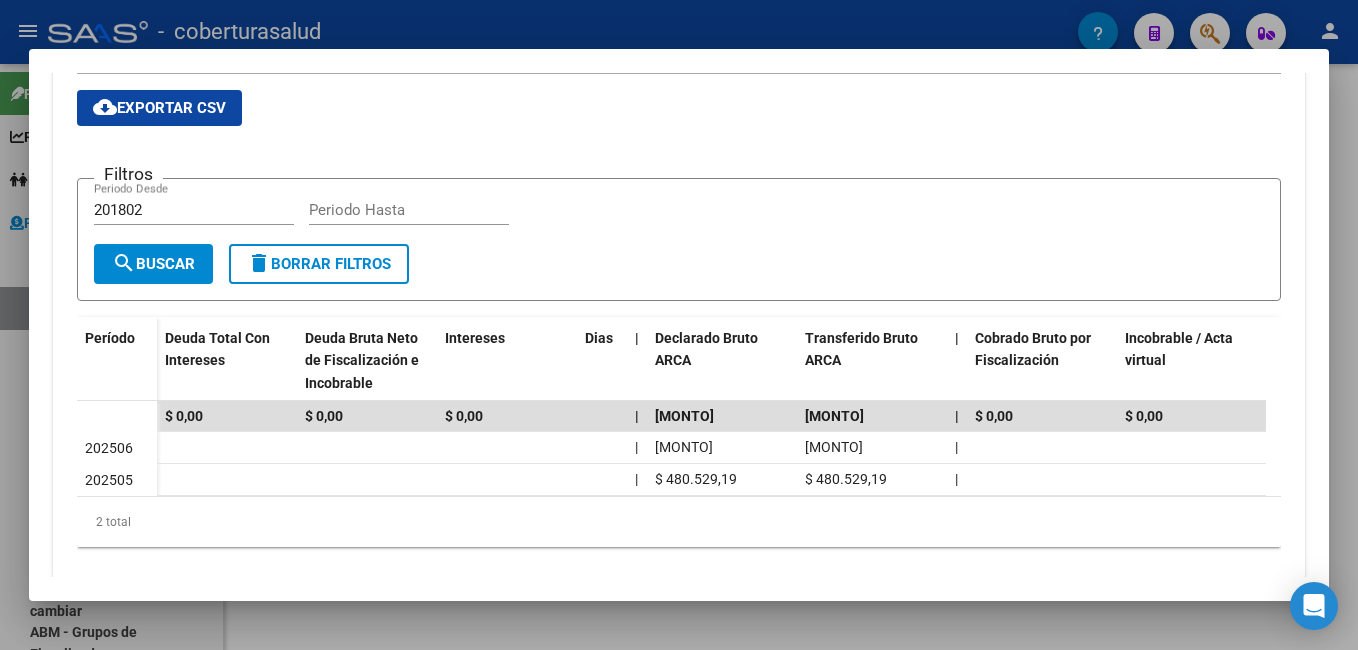 click at bounding box center [679, 325] 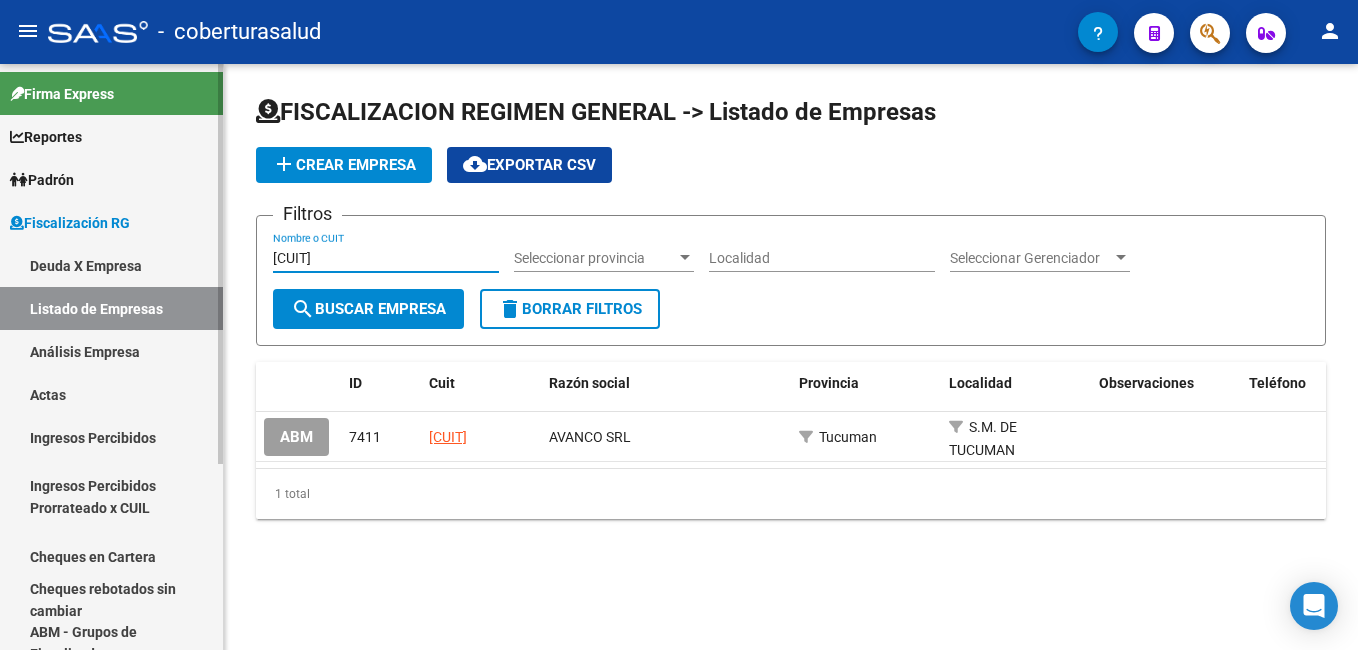 drag, startPoint x: 380, startPoint y: 259, endPoint x: 16, endPoint y: 252, distance: 364.0673 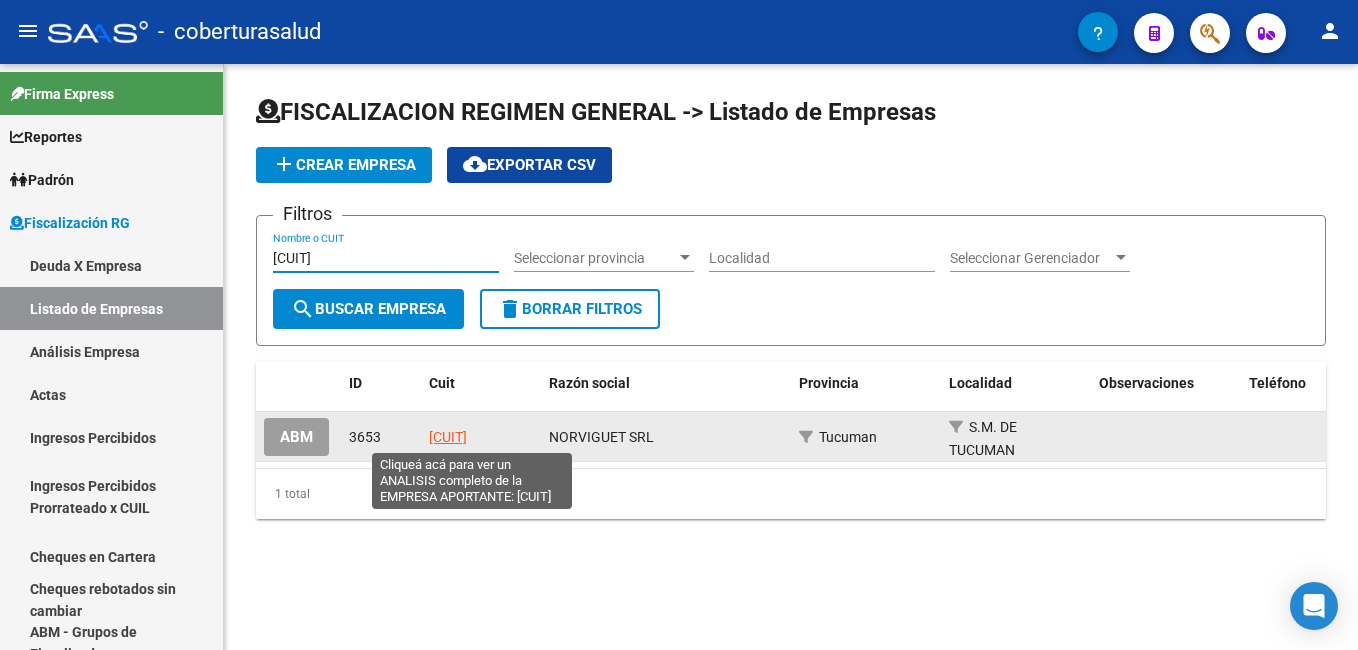 type on "[CUIT]" 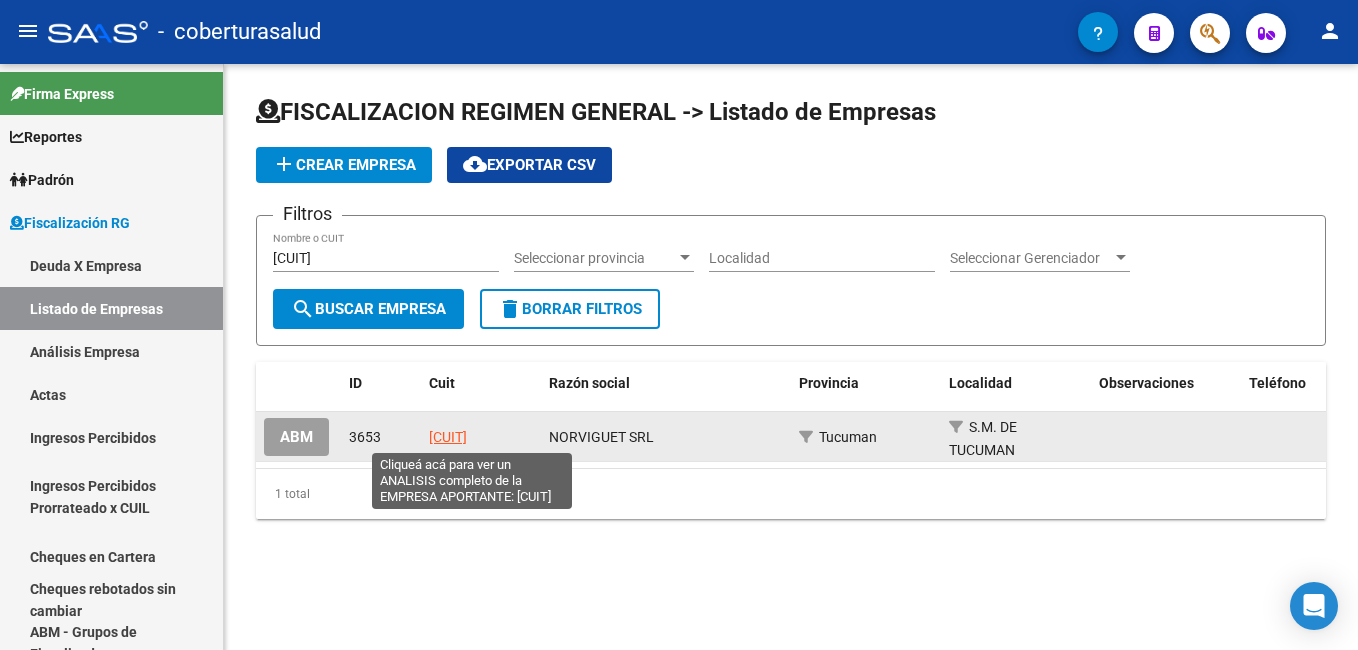 click on "[CUIT]" 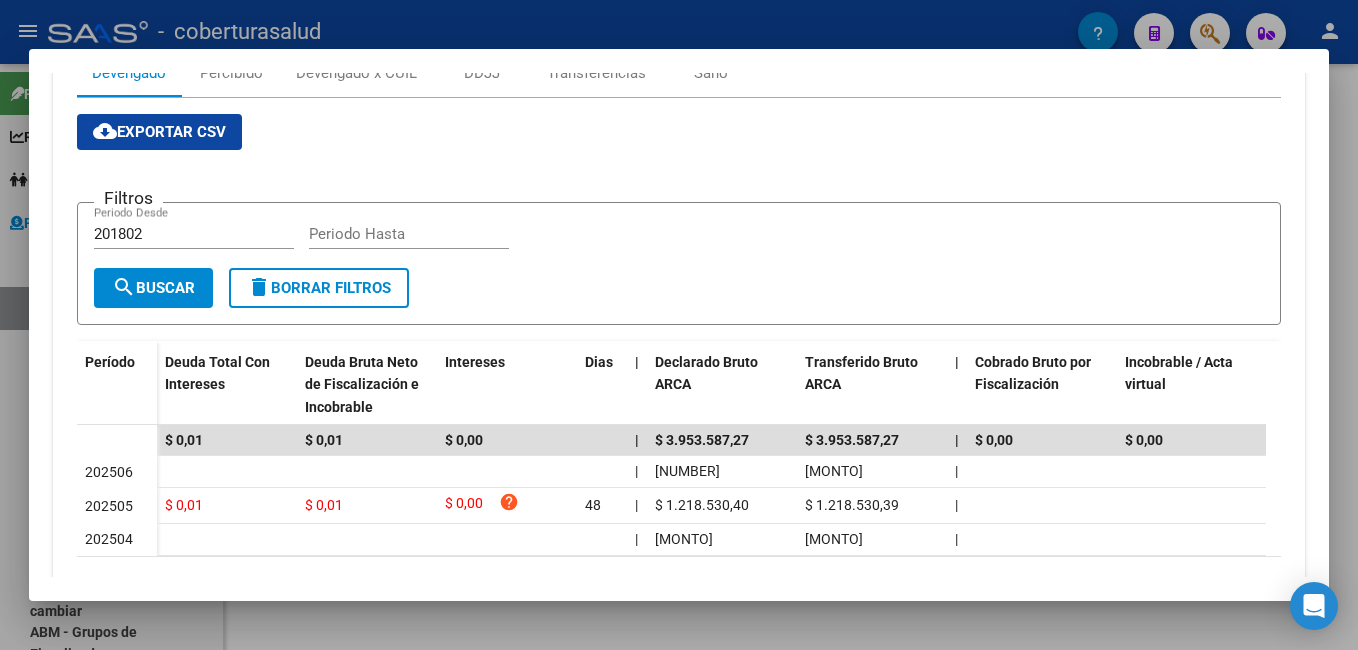 scroll, scrollTop: 400, scrollLeft: 0, axis: vertical 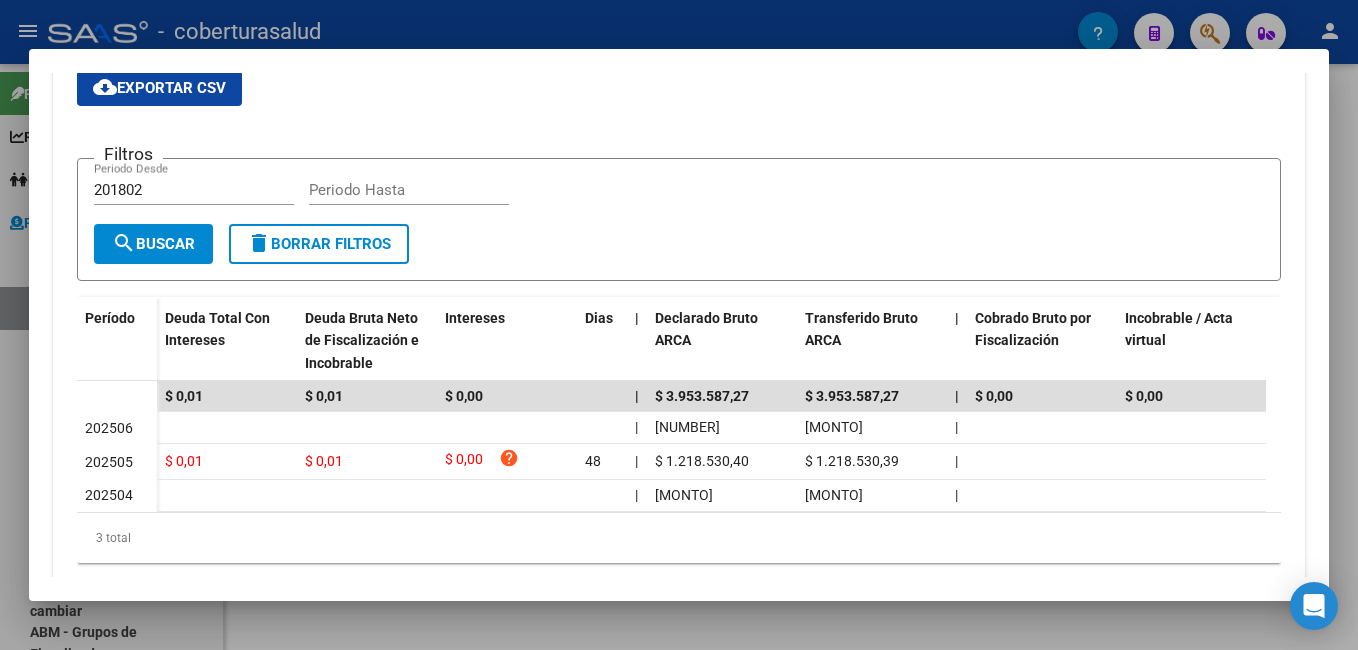 click at bounding box center (679, 325) 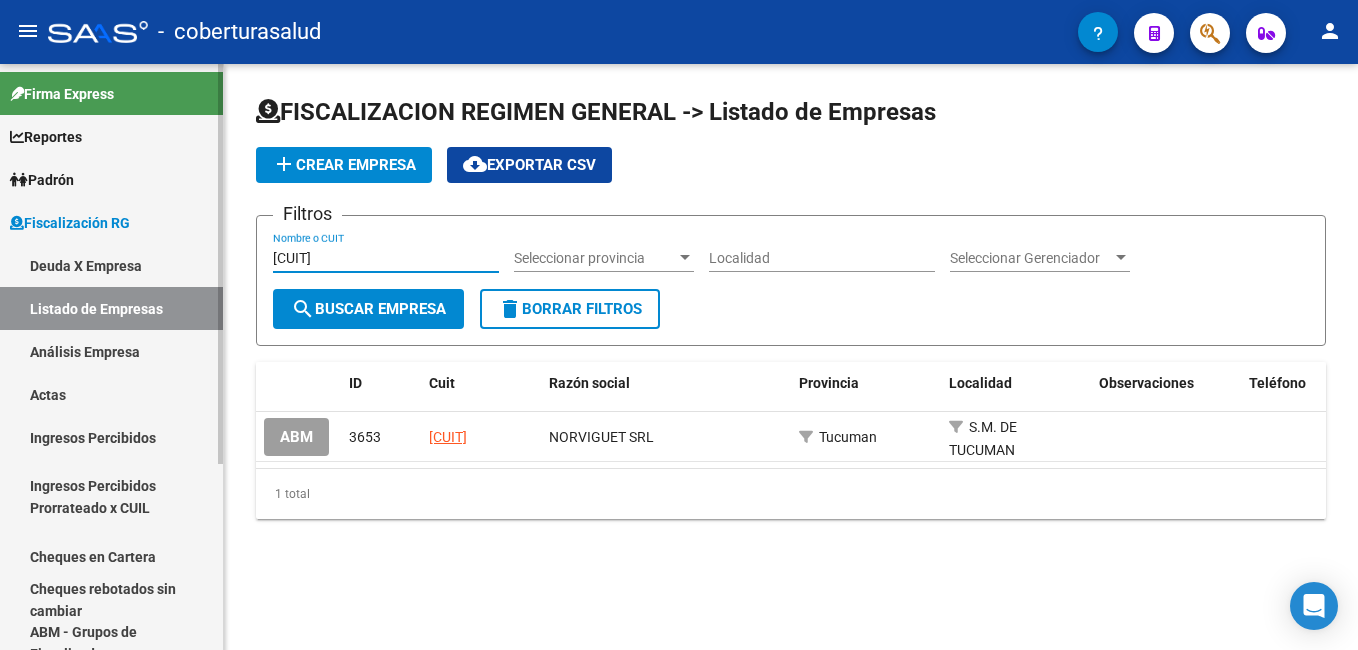 drag, startPoint x: 372, startPoint y: 258, endPoint x: 165, endPoint y: 256, distance: 207.00966 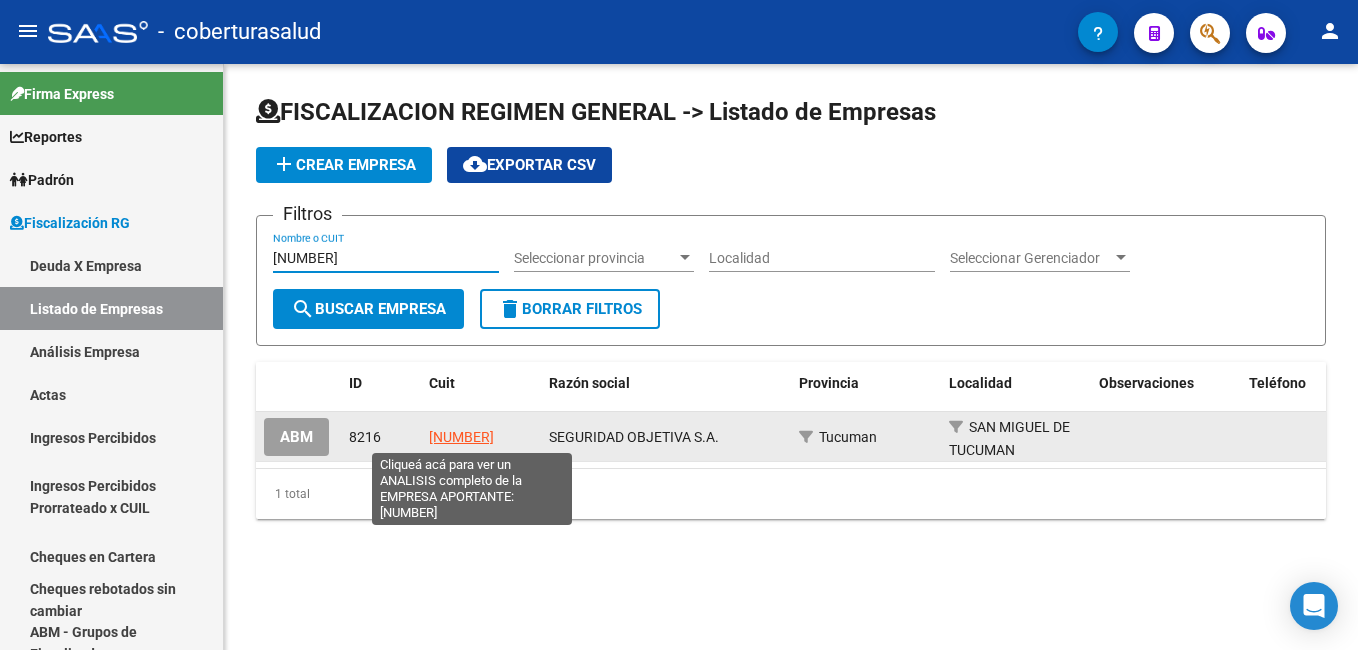 type on "[NUMBER]" 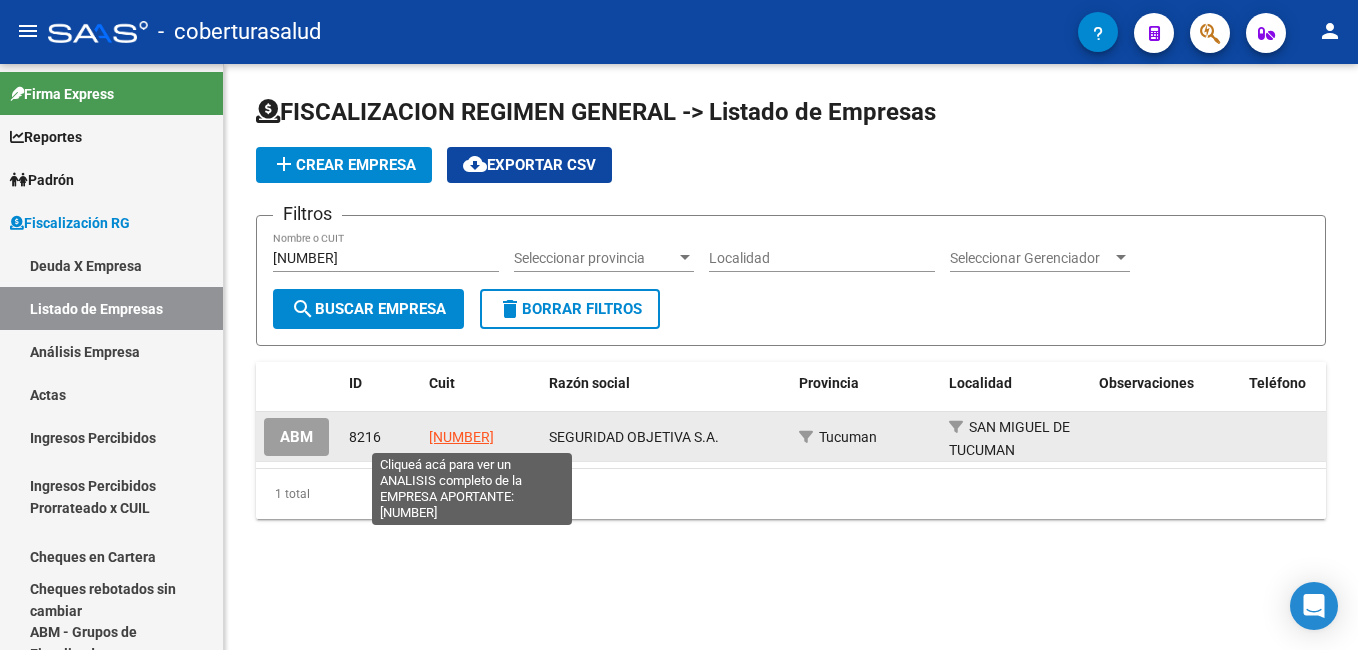 click on "[NUMBER]" 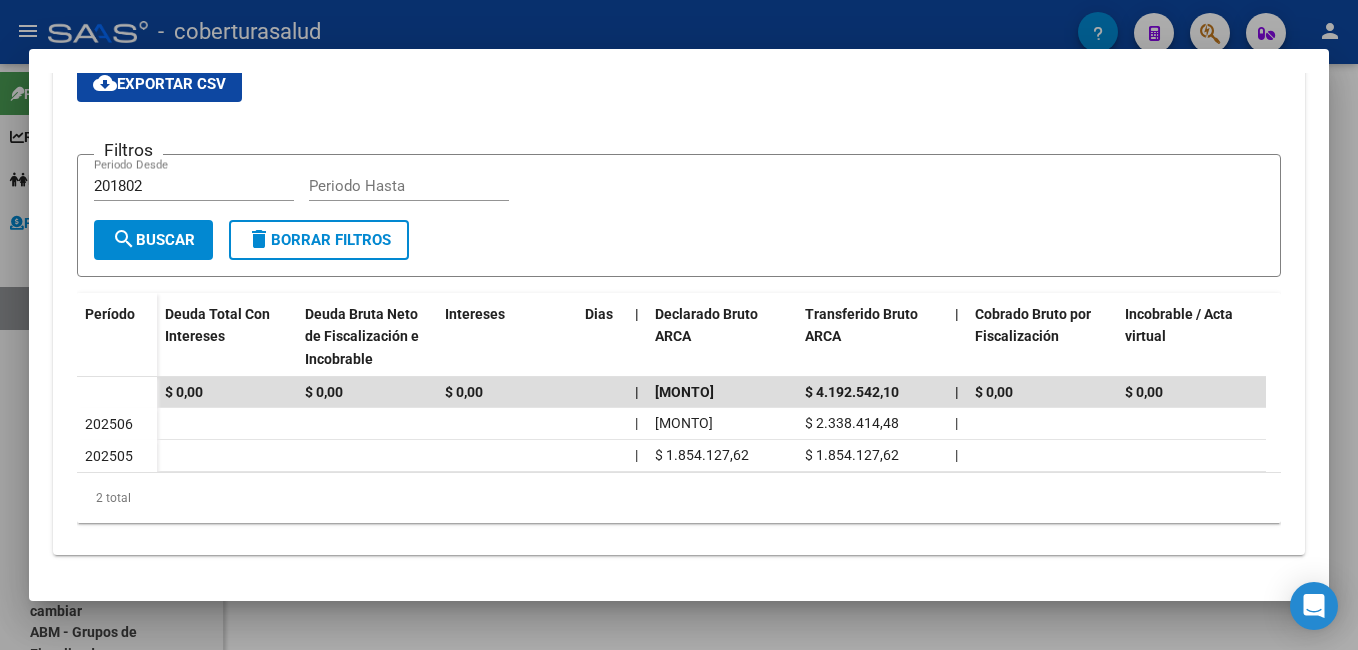 scroll, scrollTop: 319, scrollLeft: 0, axis: vertical 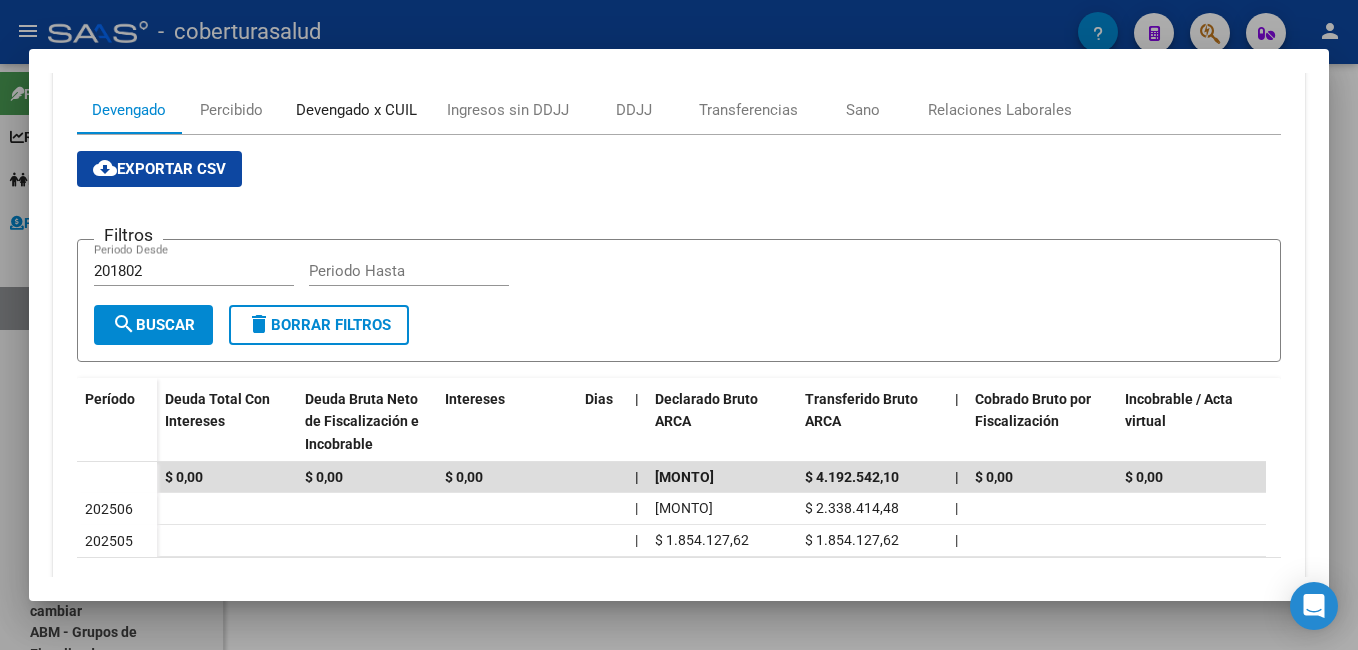 click on "Devengado x CUIL" at bounding box center [356, 110] 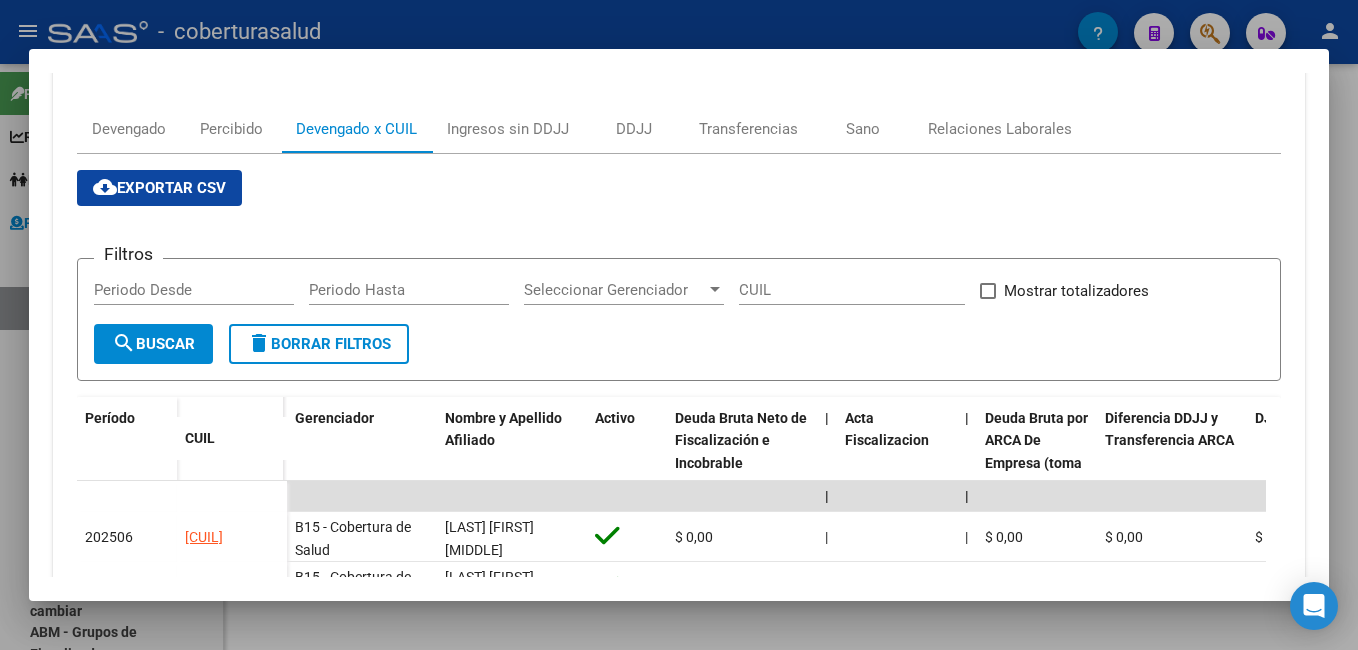 scroll, scrollTop: 400, scrollLeft: 0, axis: vertical 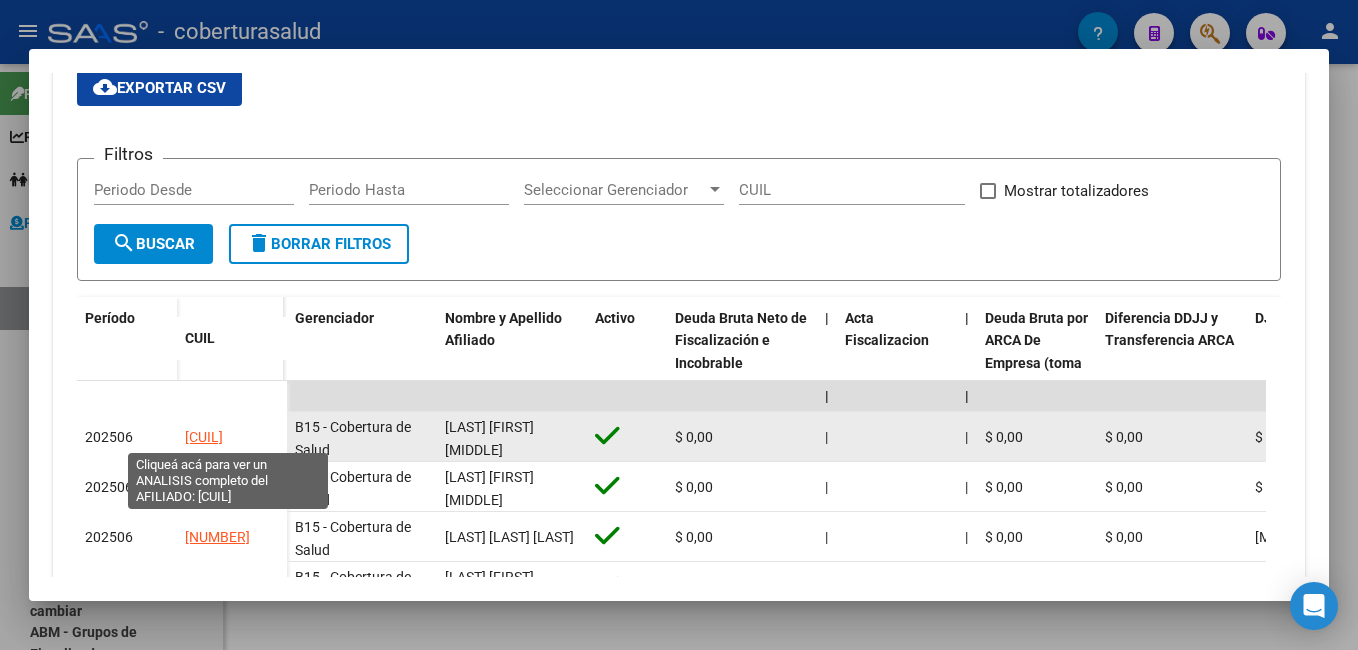 drag, startPoint x: 180, startPoint y: 440, endPoint x: 268, endPoint y: 441, distance: 88.005684 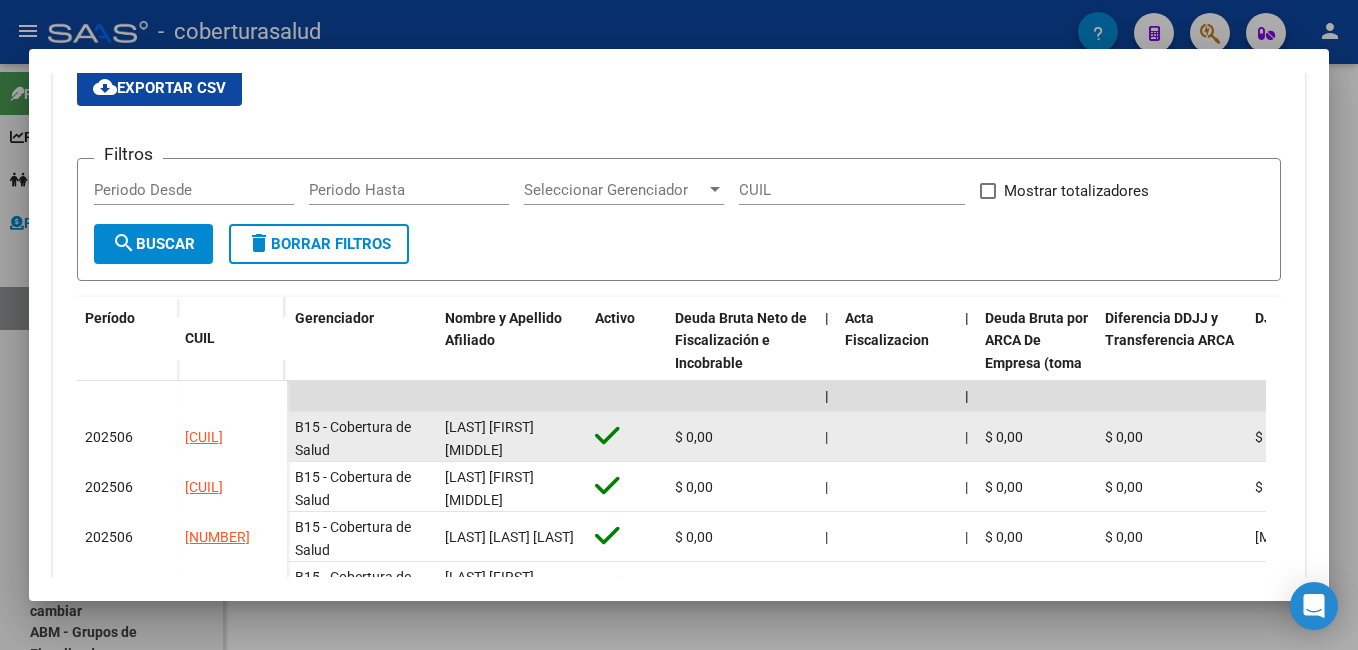 copy on "[CUIL]" 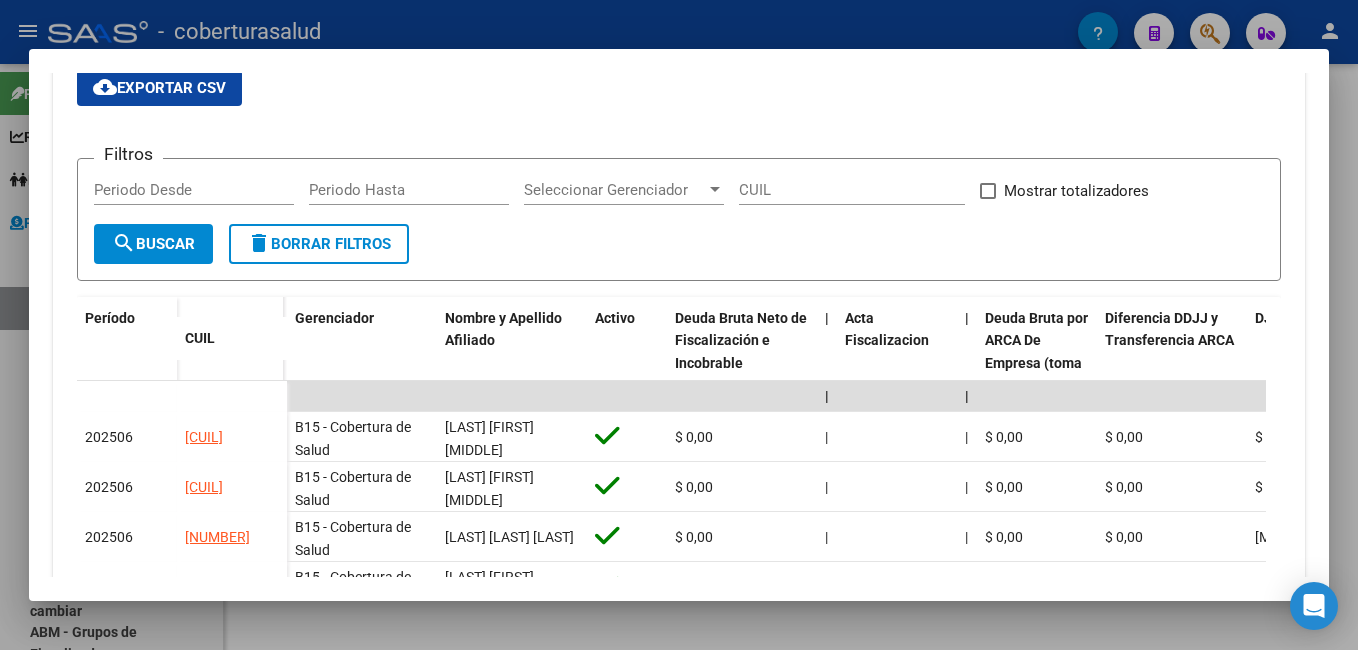 click at bounding box center [679, 325] 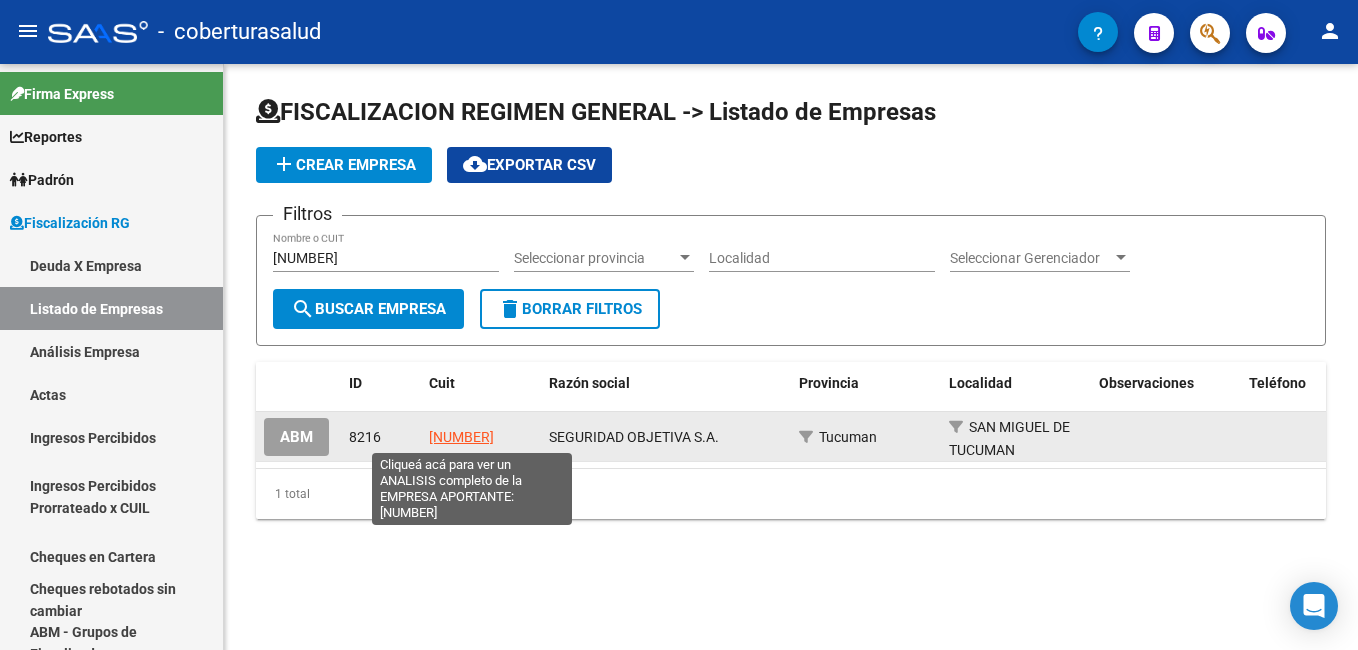 click on "[NUMBER]" 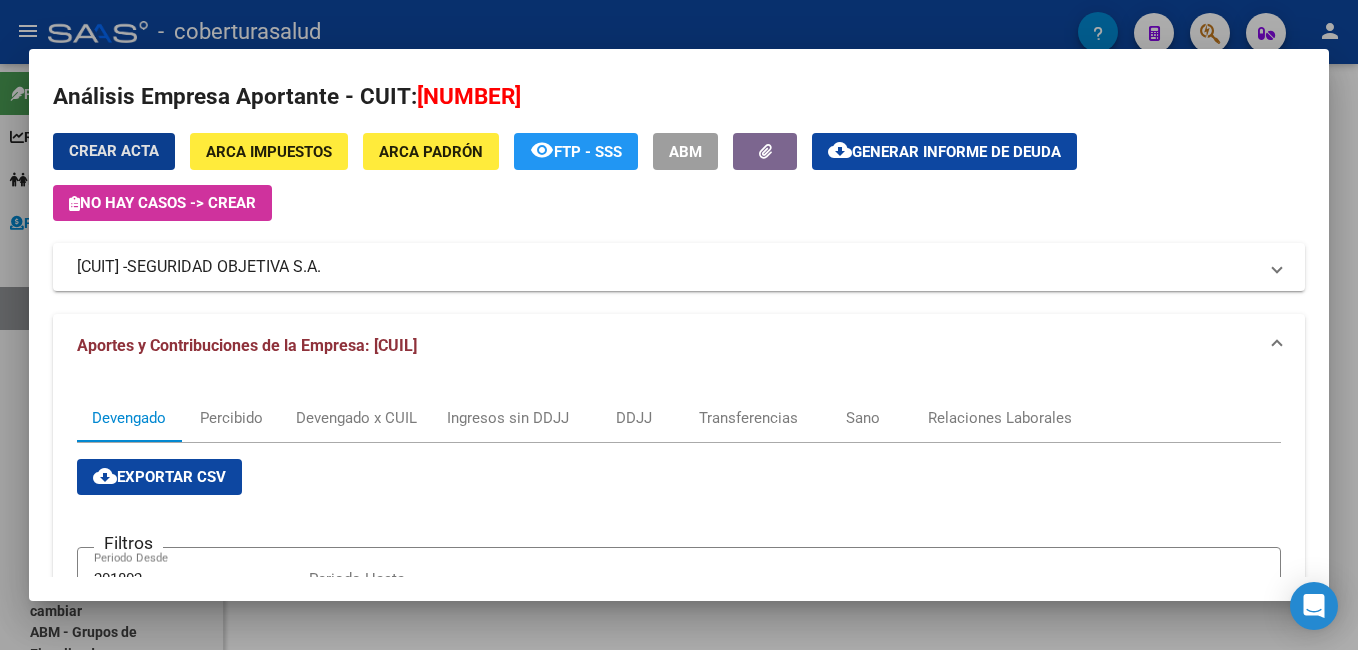 scroll, scrollTop: 0, scrollLeft: 0, axis: both 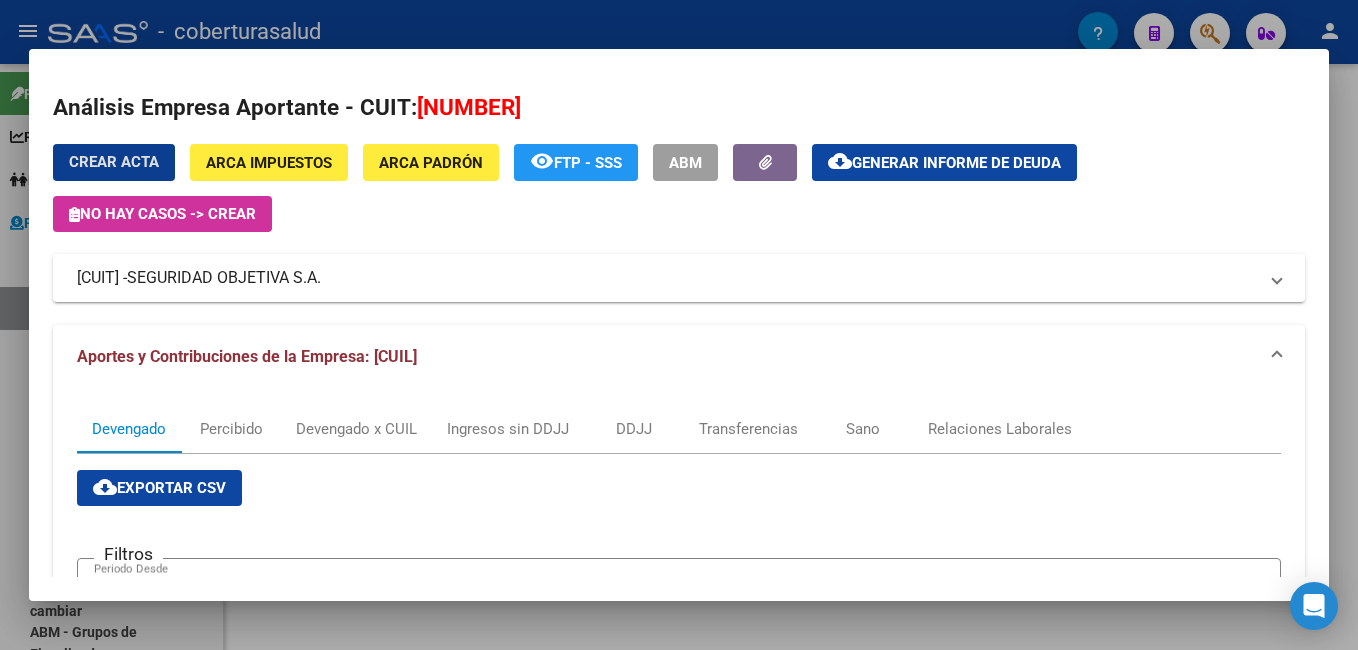 click at bounding box center (679, 325) 